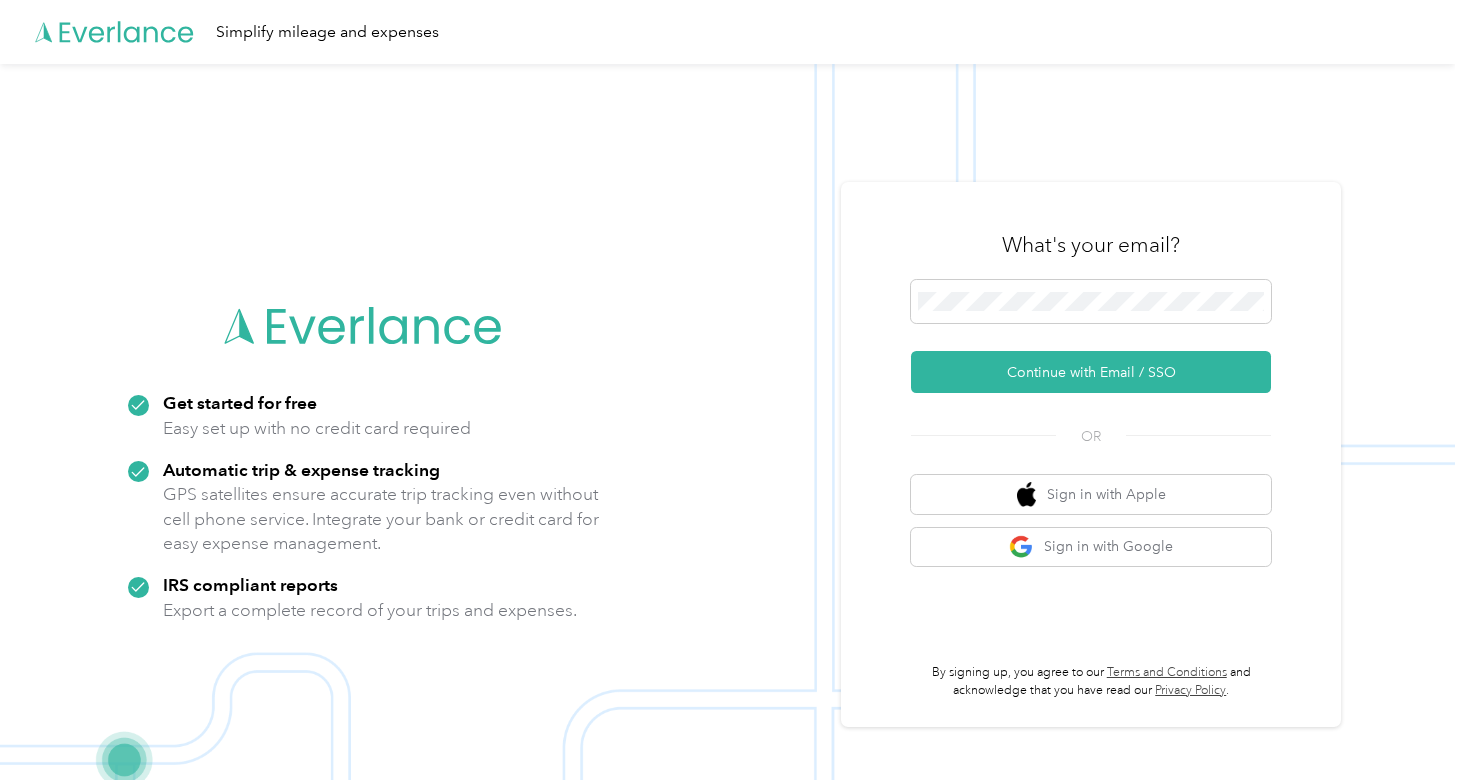 scroll, scrollTop: 0, scrollLeft: 0, axis: both 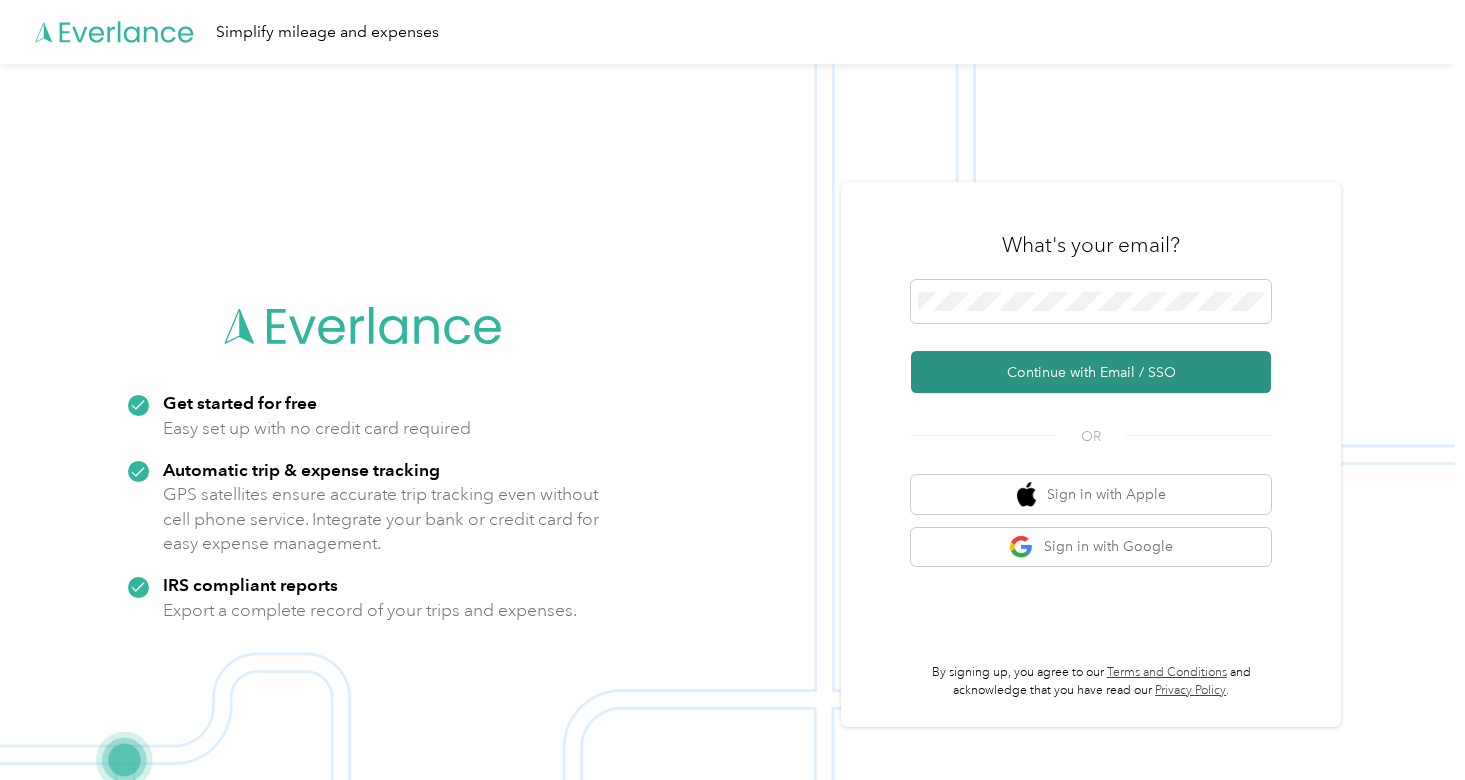 click on "Continue with Email / SSO" at bounding box center (1091, 372) 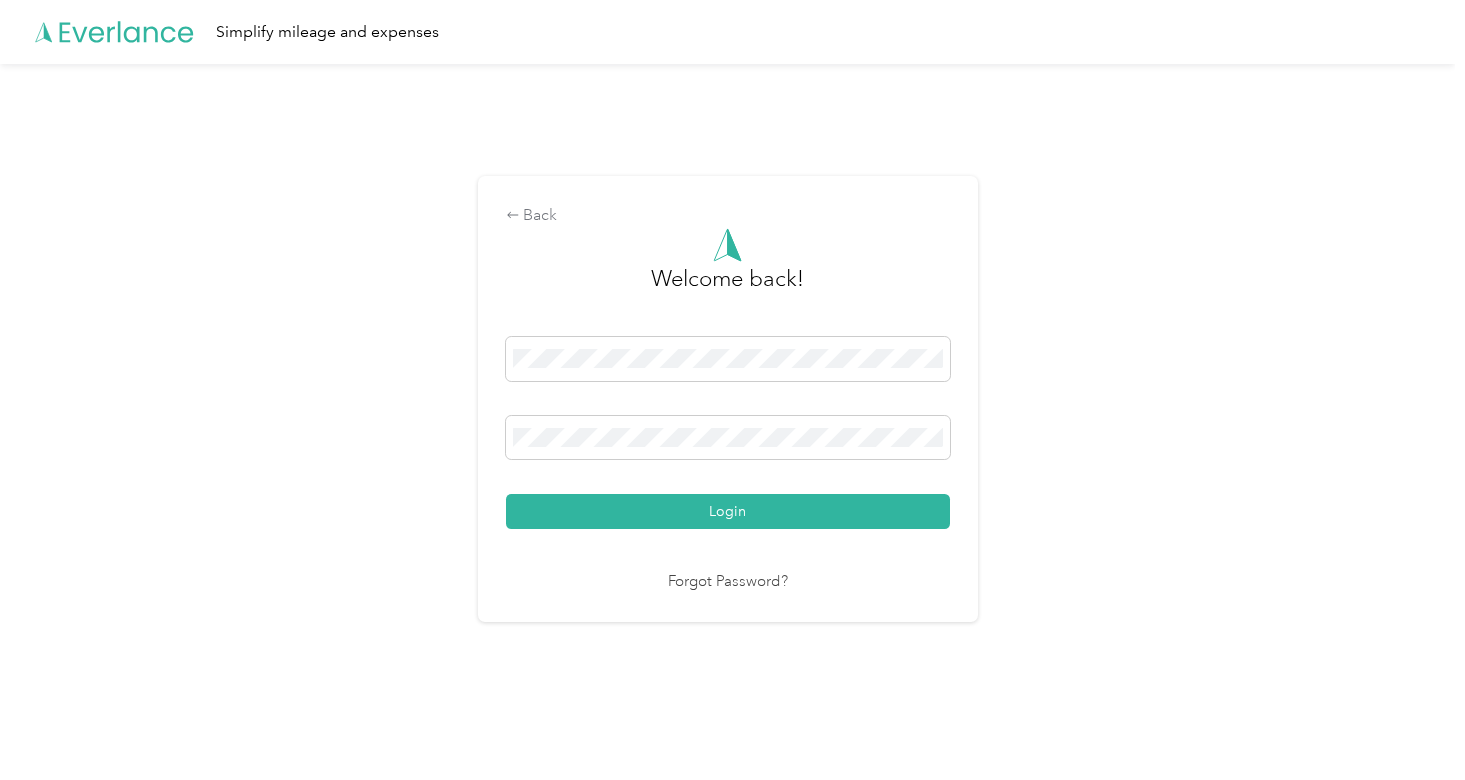 click on "Back Welcome back! Login Forgot Password?" at bounding box center [727, 407] 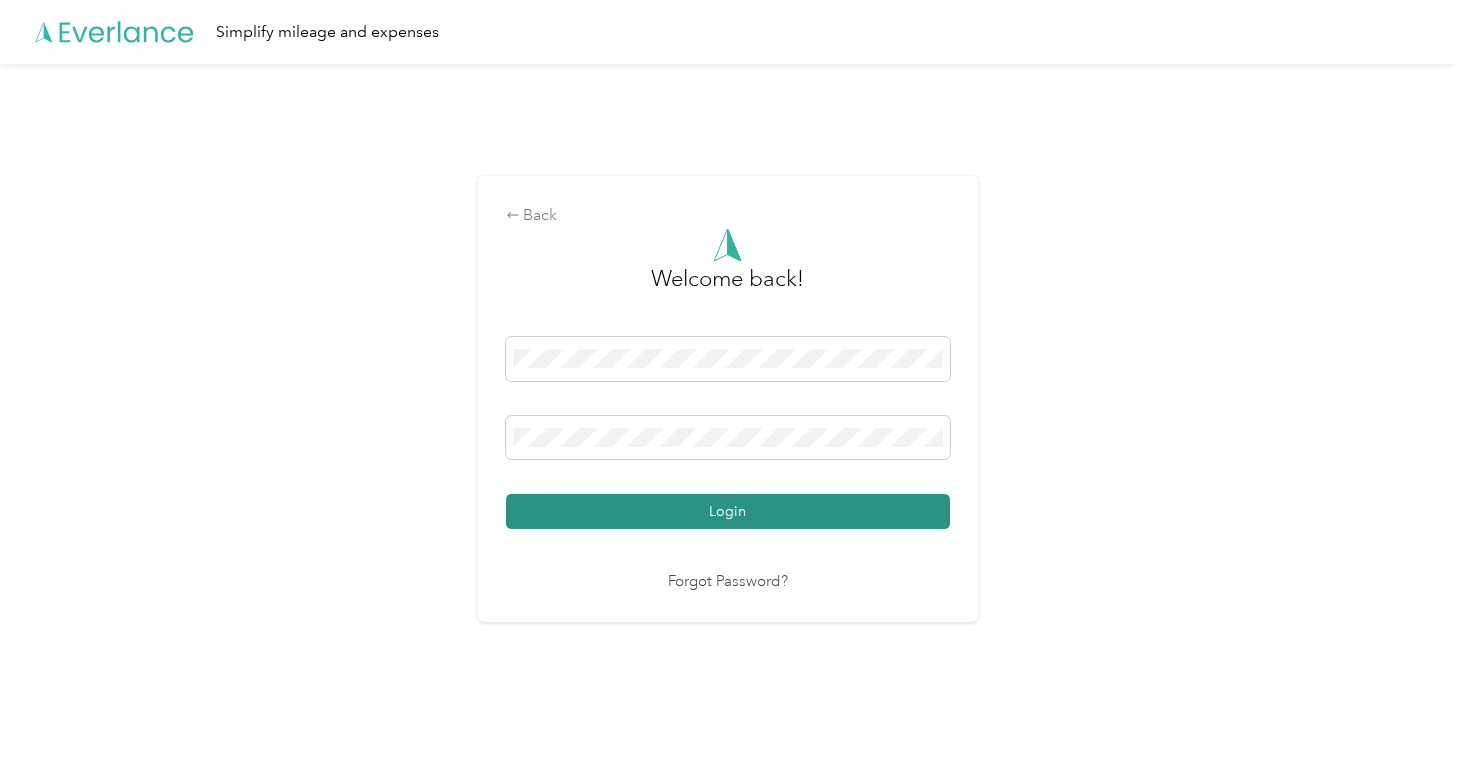 click on "Login" at bounding box center (728, 511) 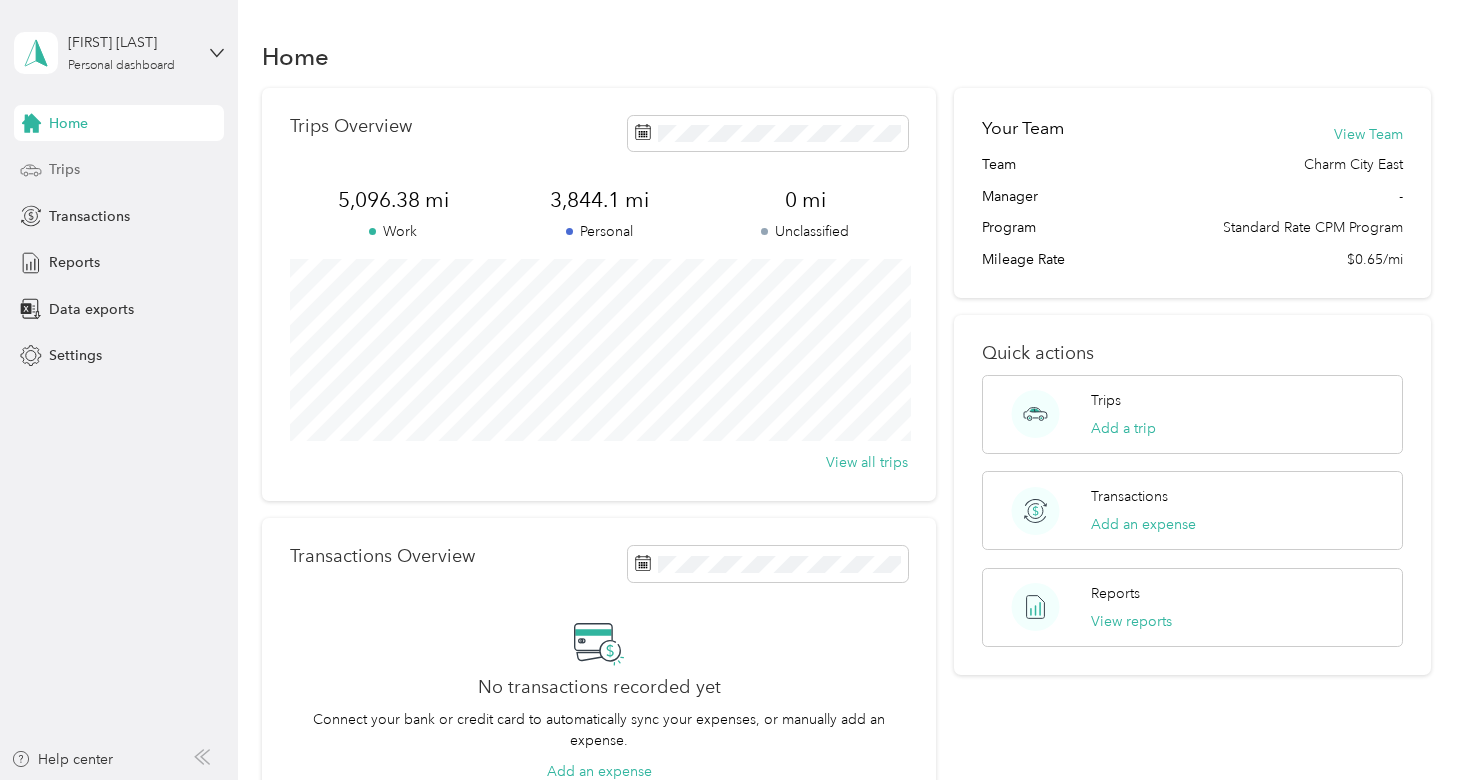 click on "Trips" at bounding box center (64, 169) 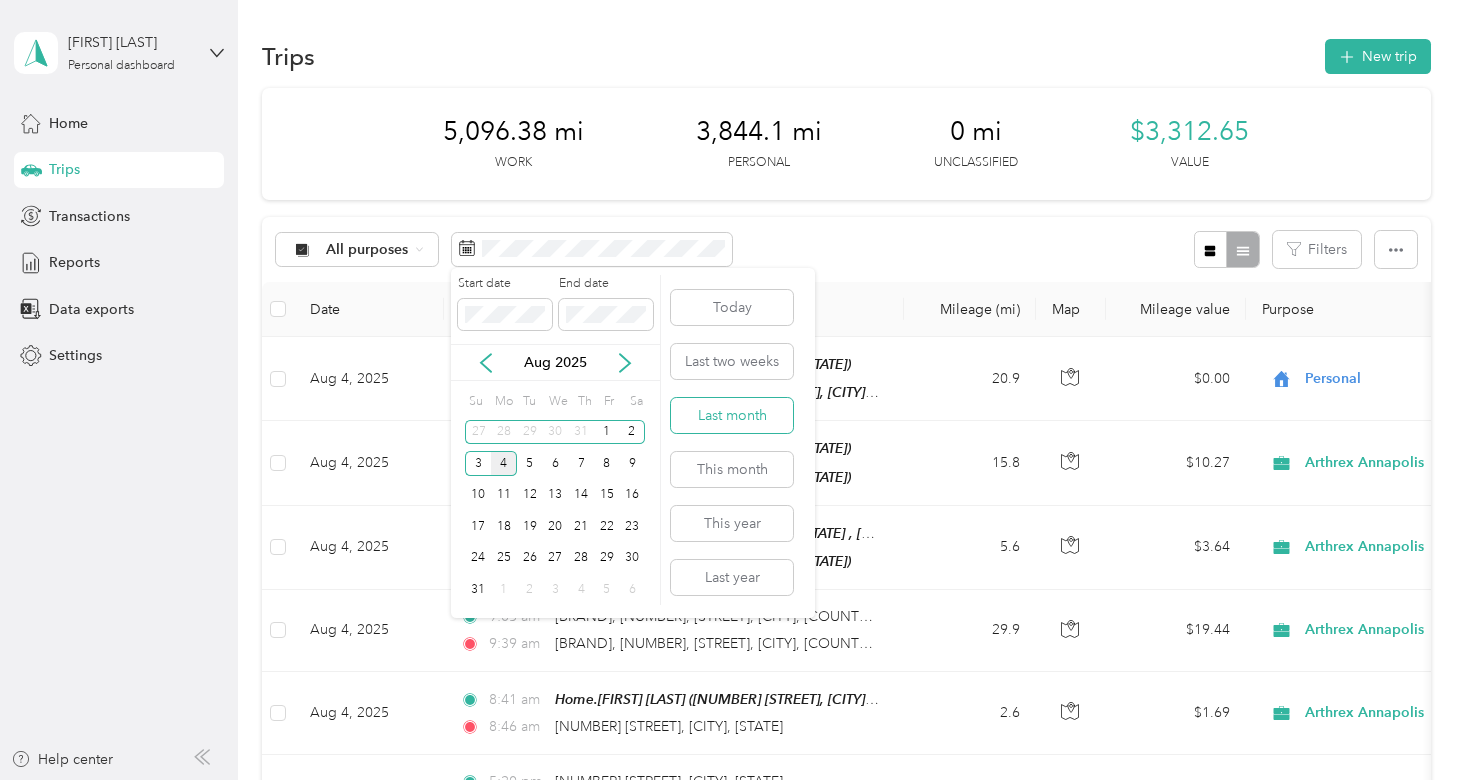 click on "Last month" at bounding box center (732, 415) 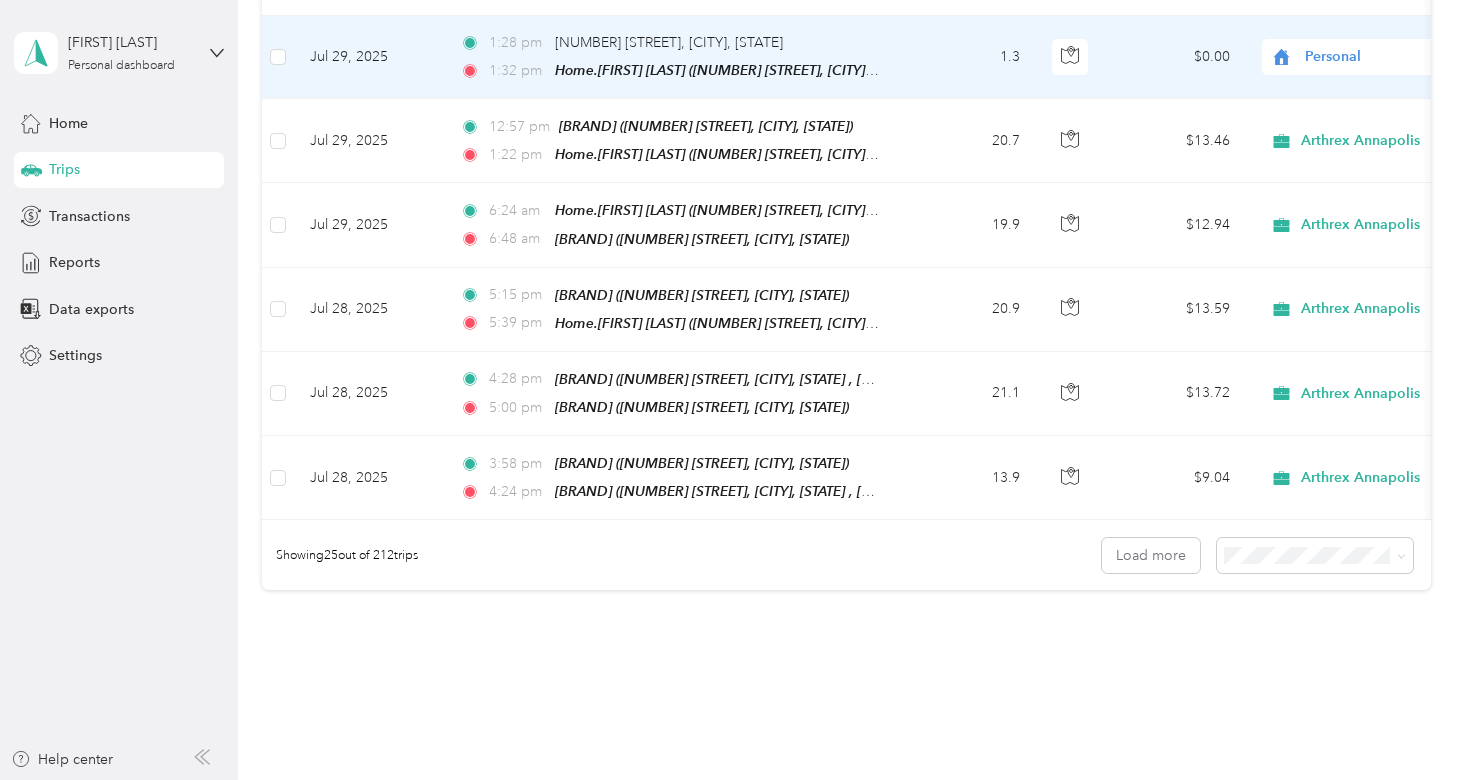 scroll, scrollTop: 1917, scrollLeft: 0, axis: vertical 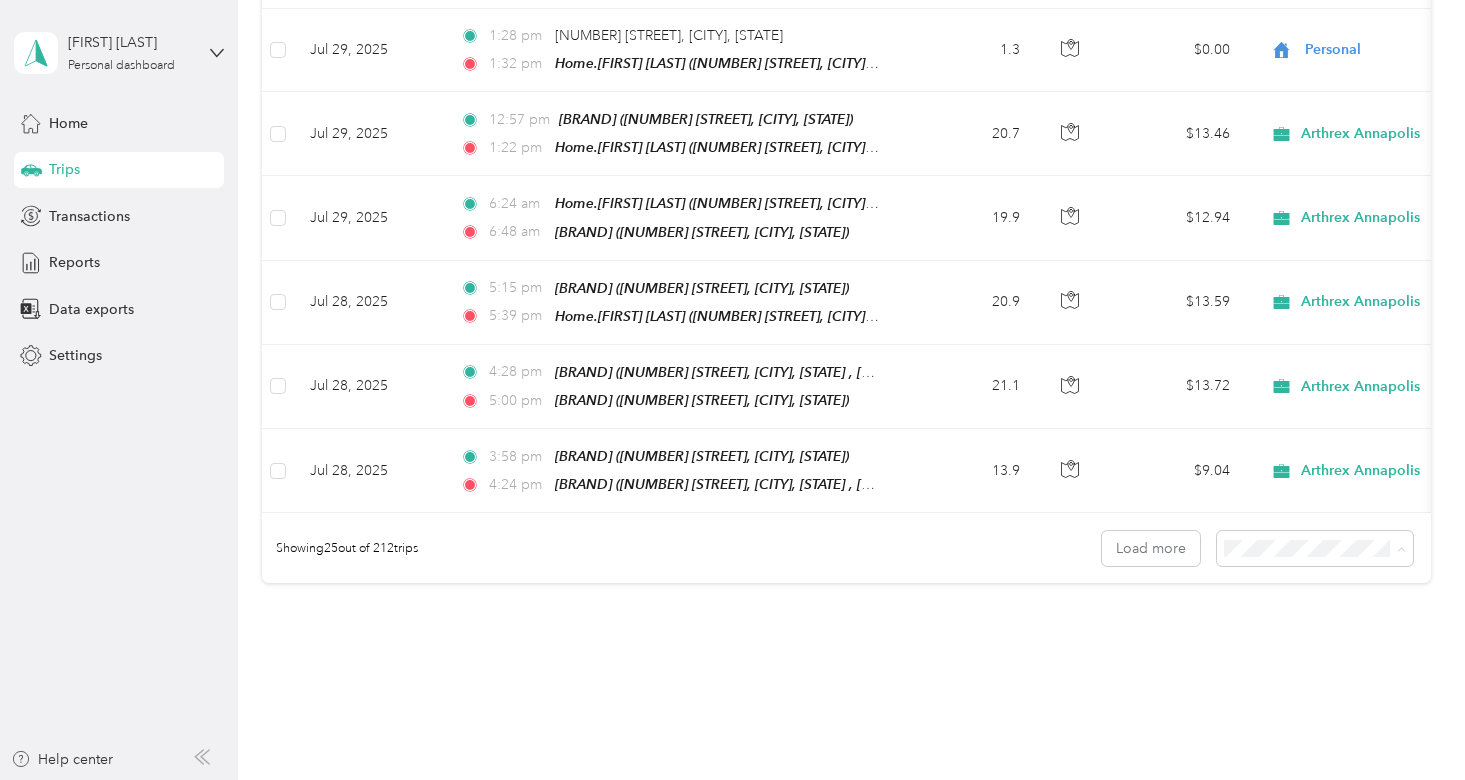 click on "100 per load" at bounding box center (1277, 622) 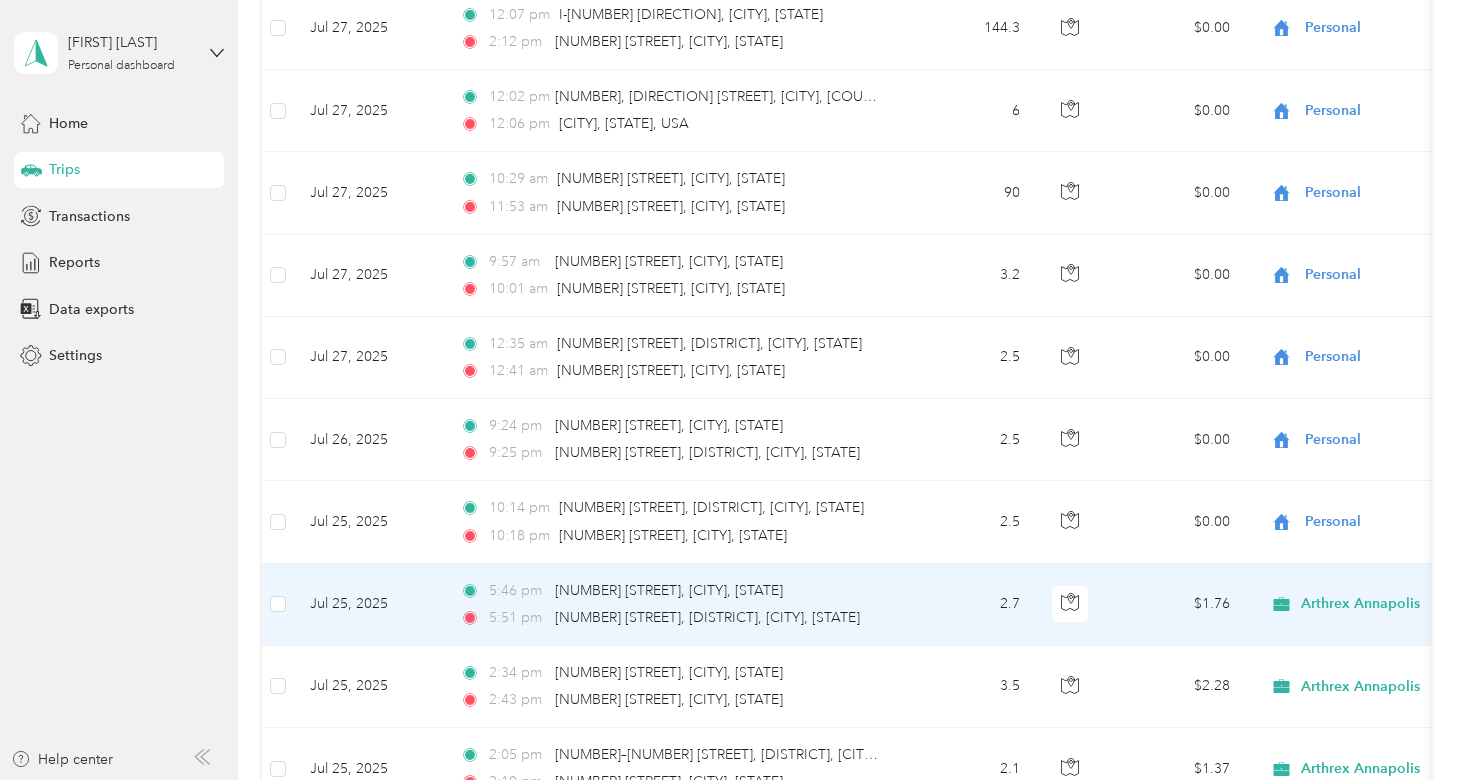 scroll, scrollTop: 2946, scrollLeft: 0, axis: vertical 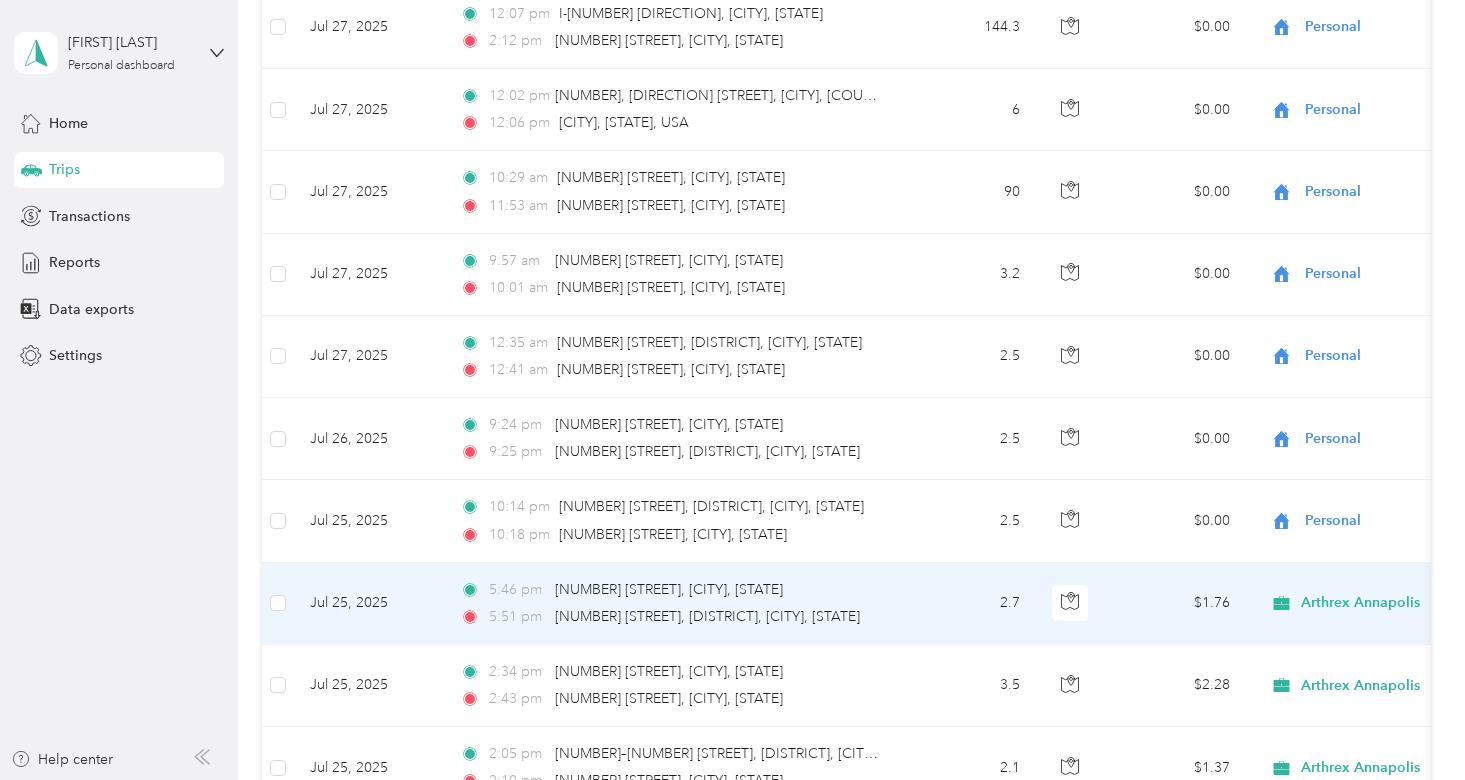 click on "Arthrex Annapolis" at bounding box center [1360, 603] 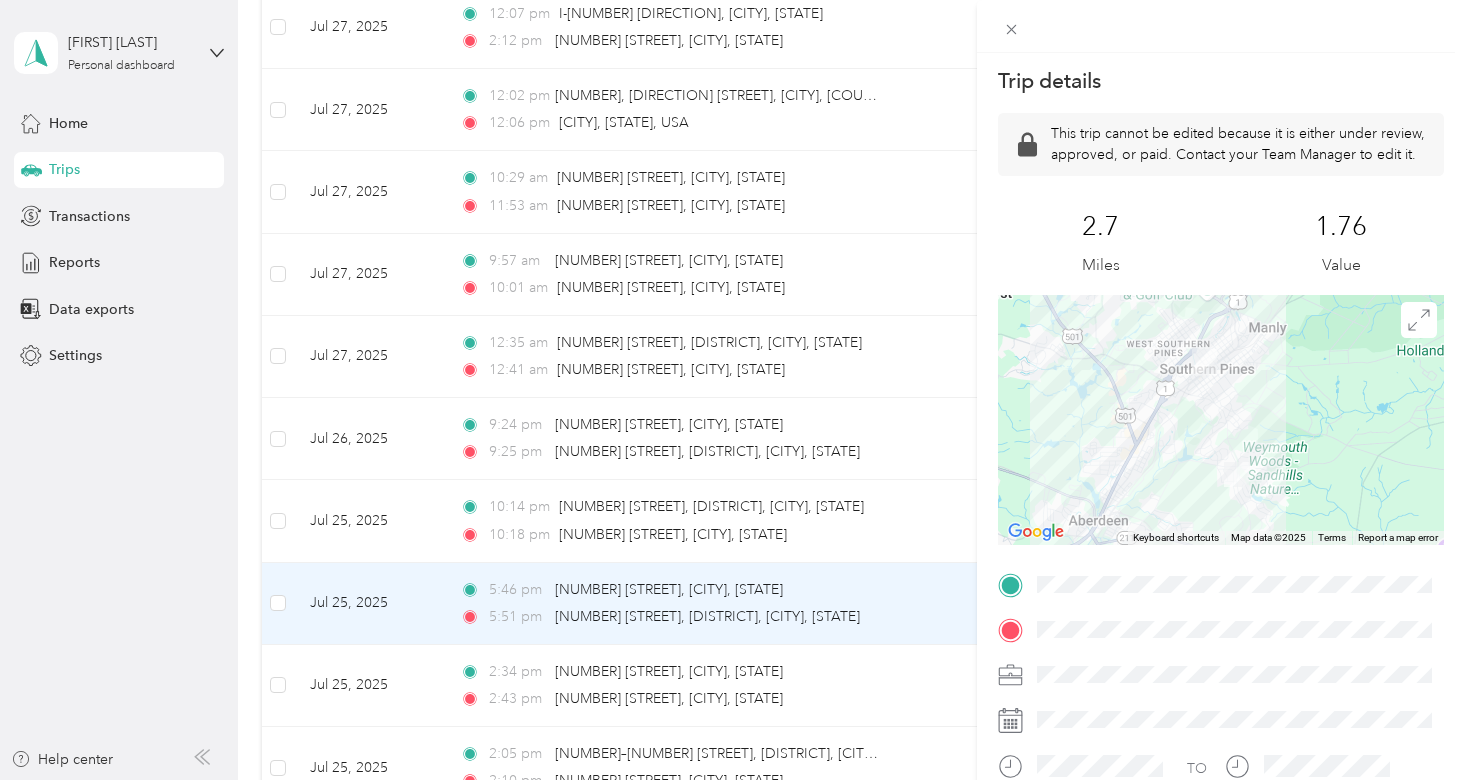 click on "Trip details This trip cannot be edited because it is either under review, approved, or paid. Contact your Team Manager to edit it. [NUMBER] Miles [NUMBER] Value  ← Move left → Move right ↑ Move up ↓ Move down + Zoom in - Zoom out Home Jump left by [PERCENT] End Jump right by [PERCENT] Page Up Jump up by [PERCENT] Page Down Jump down by [PERCENT] Keyboard shortcuts Map Data Map data ©[YEAR] Map data ©[YEAR] [NUMBER] km  Click to toggle between metric and imperial units Terms Report a map error TO" at bounding box center (732, 390) 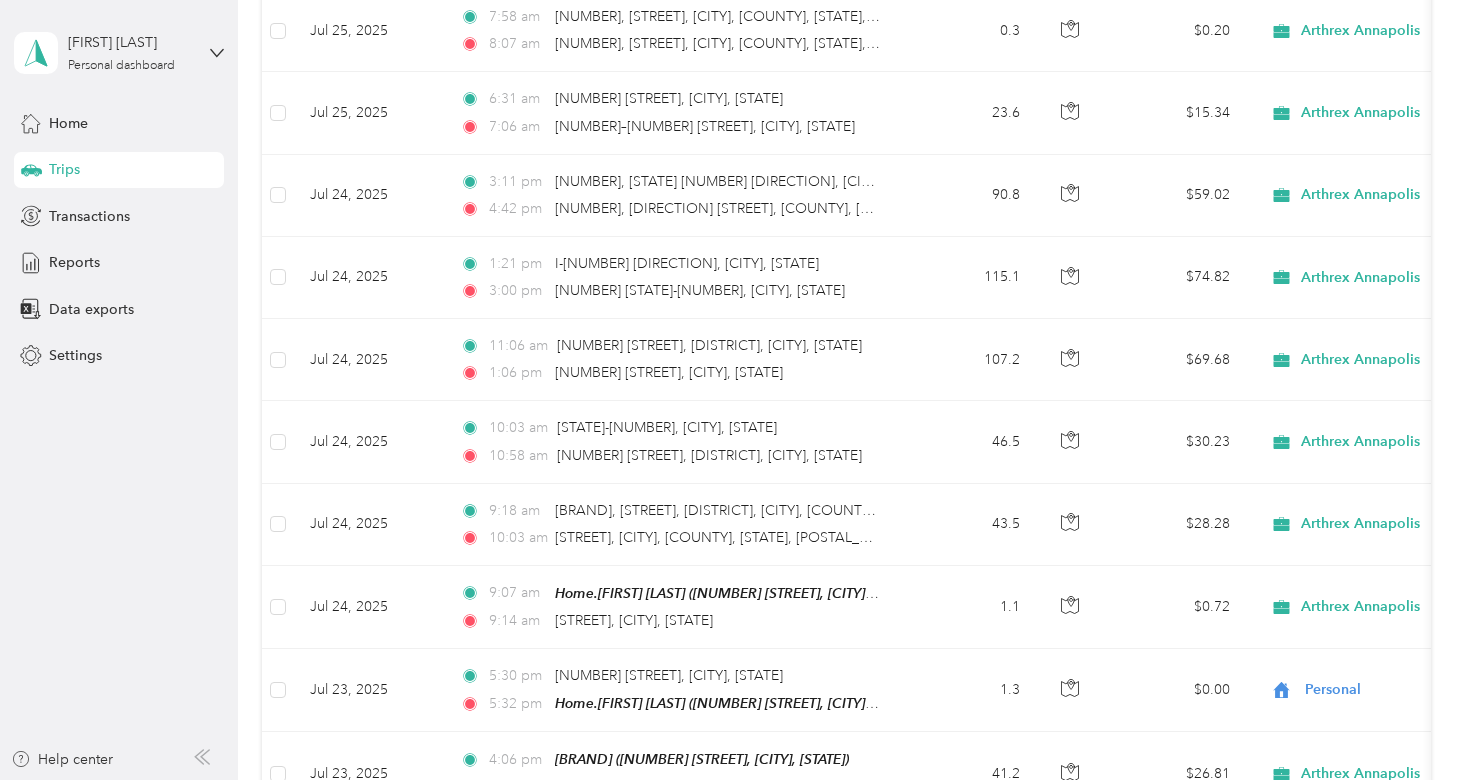 scroll, scrollTop: 4680, scrollLeft: 0, axis: vertical 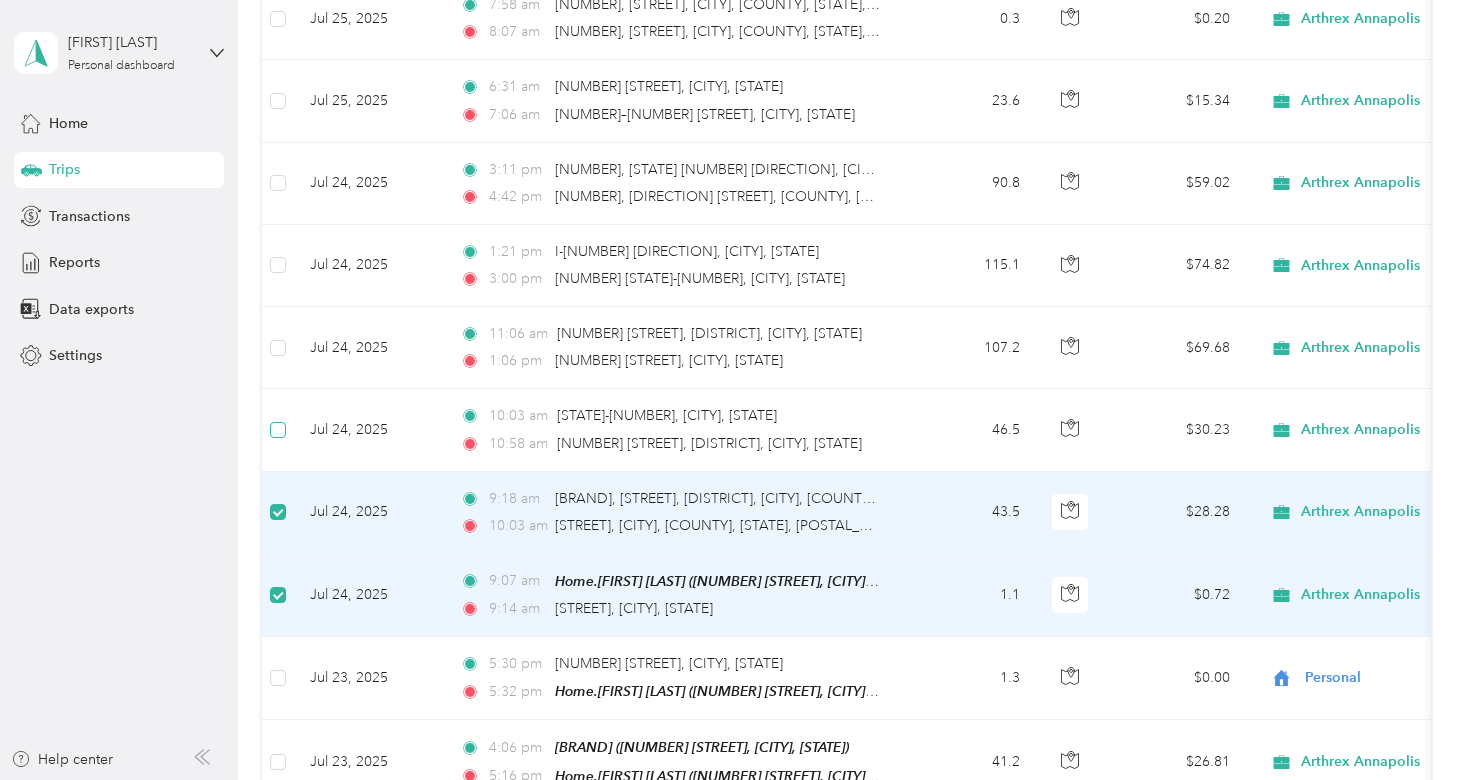 click at bounding box center (278, 430) 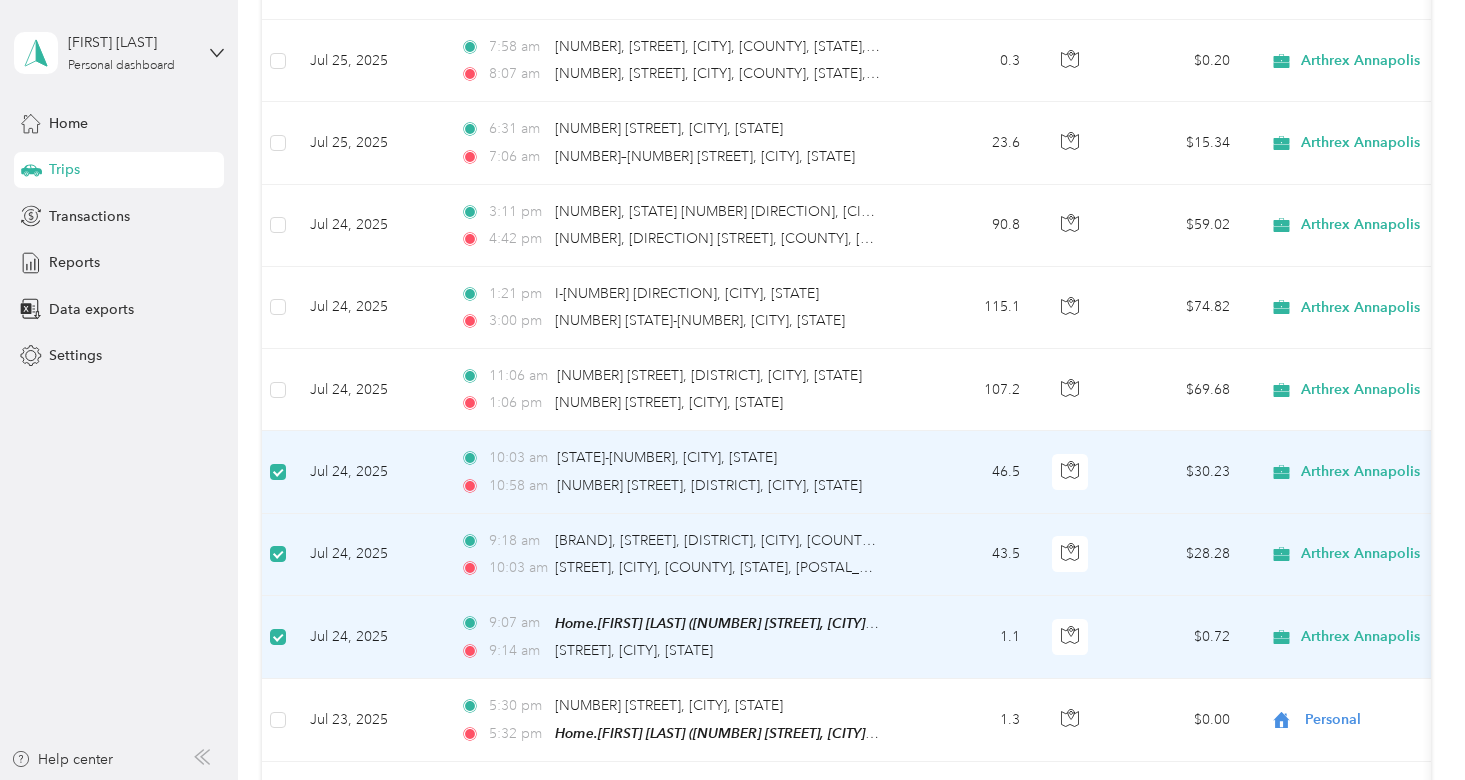 scroll, scrollTop: 4629, scrollLeft: 0, axis: vertical 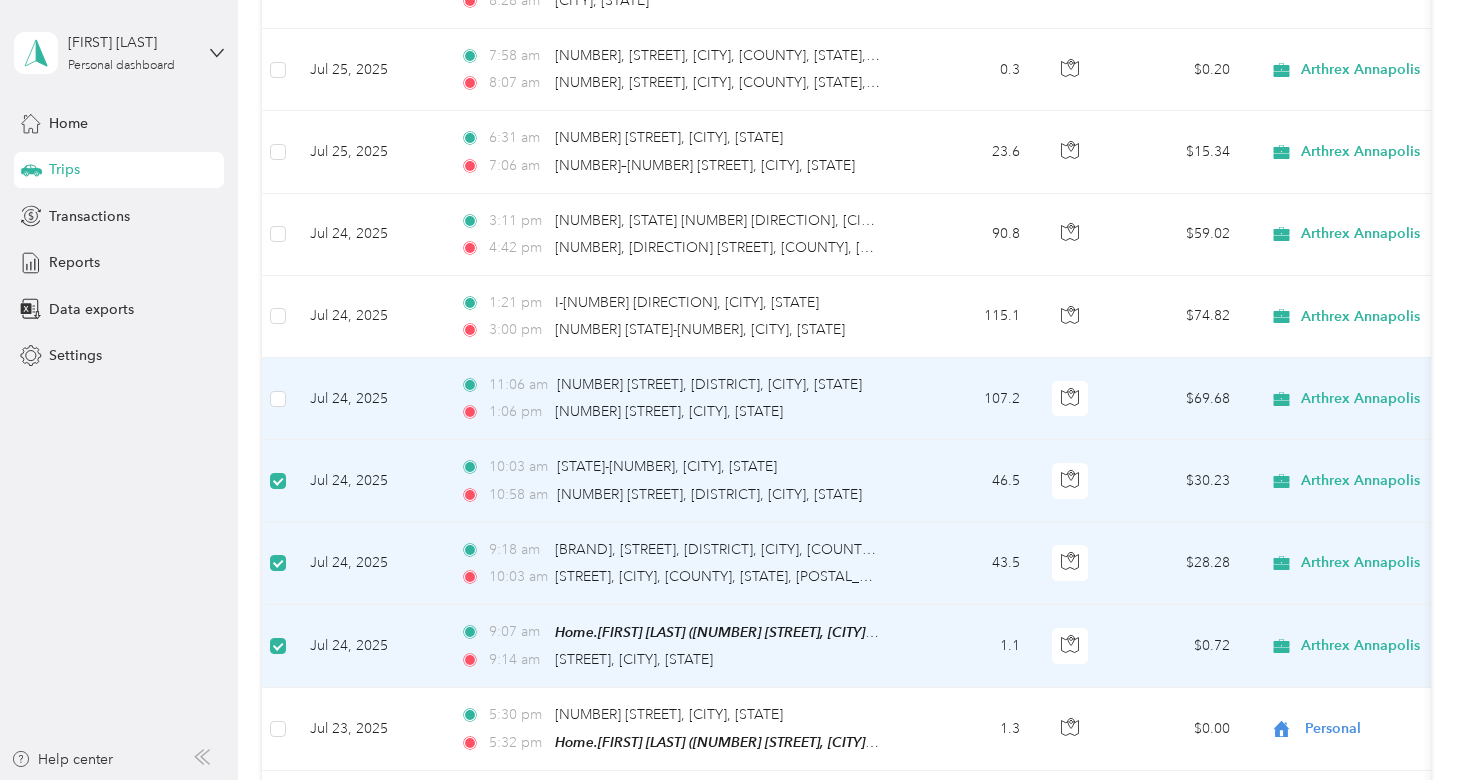 click at bounding box center (278, 399) 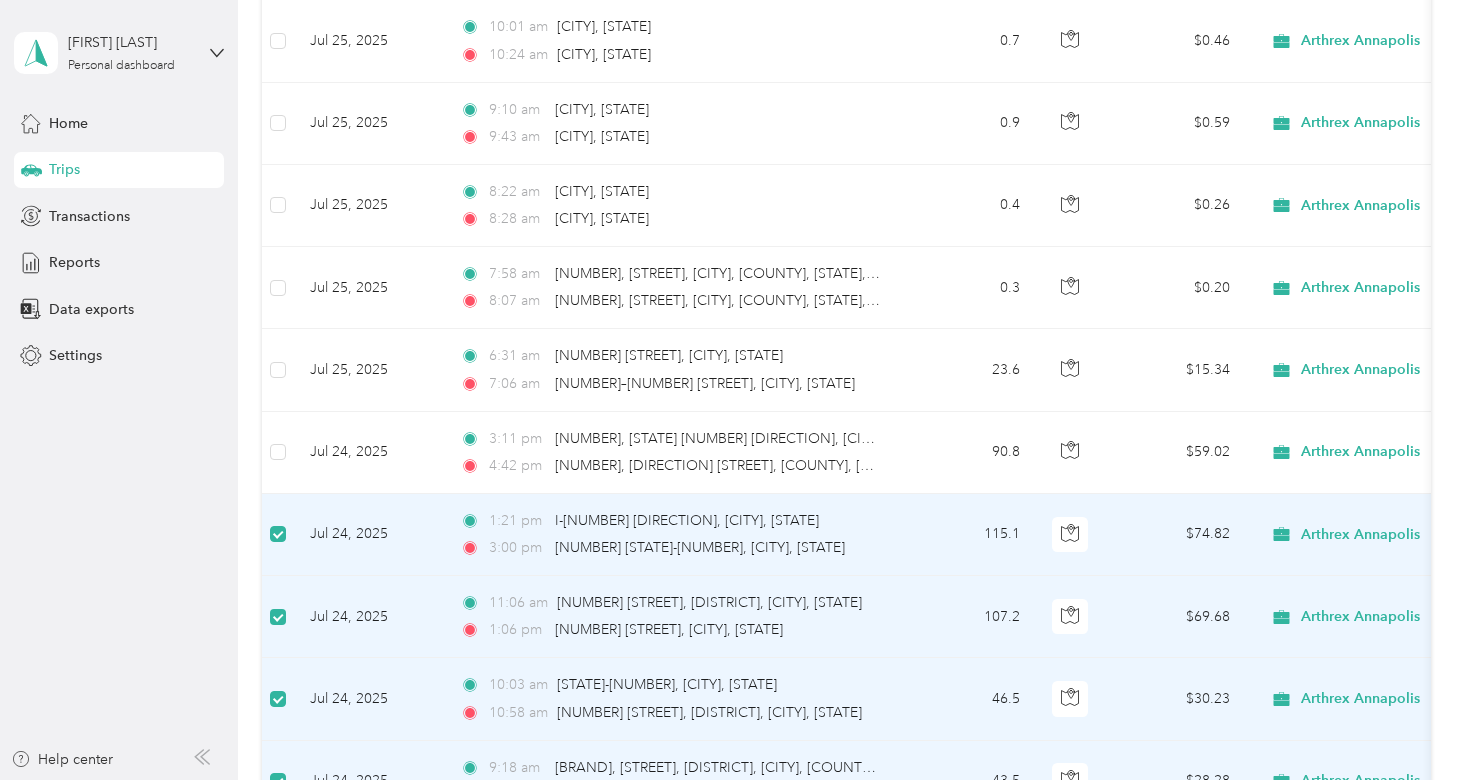 scroll, scrollTop: 4409, scrollLeft: 0, axis: vertical 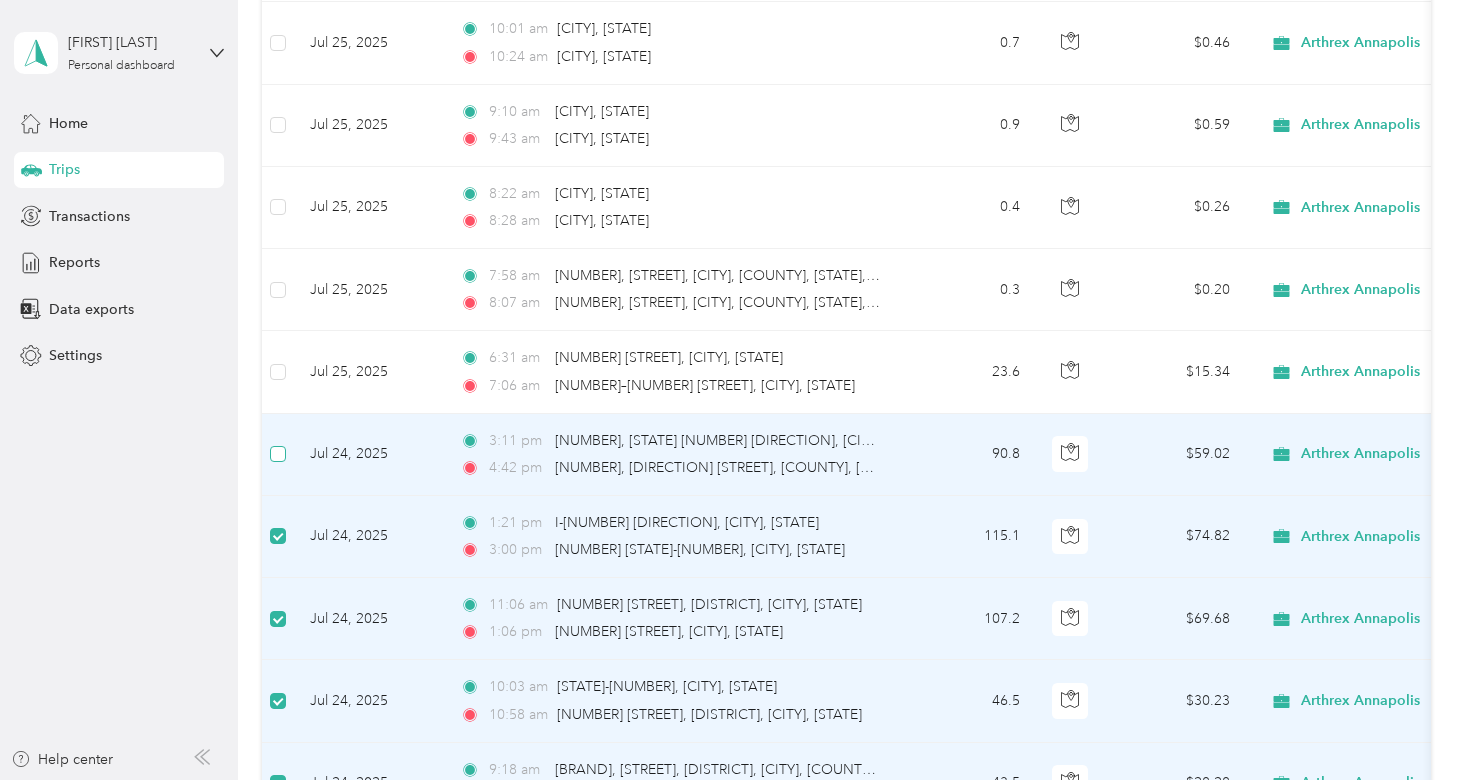 click at bounding box center [278, 454] 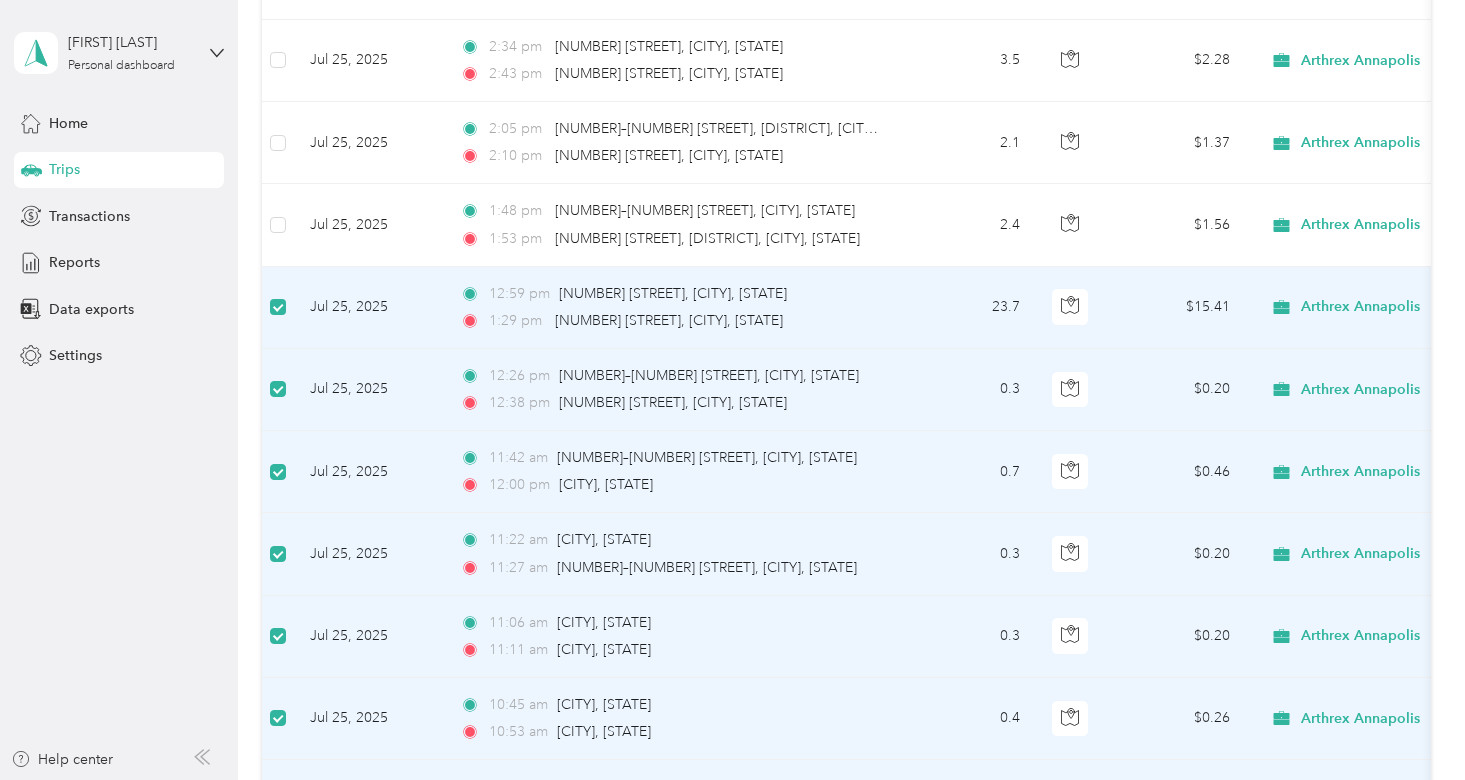 scroll, scrollTop: 3567, scrollLeft: 0, axis: vertical 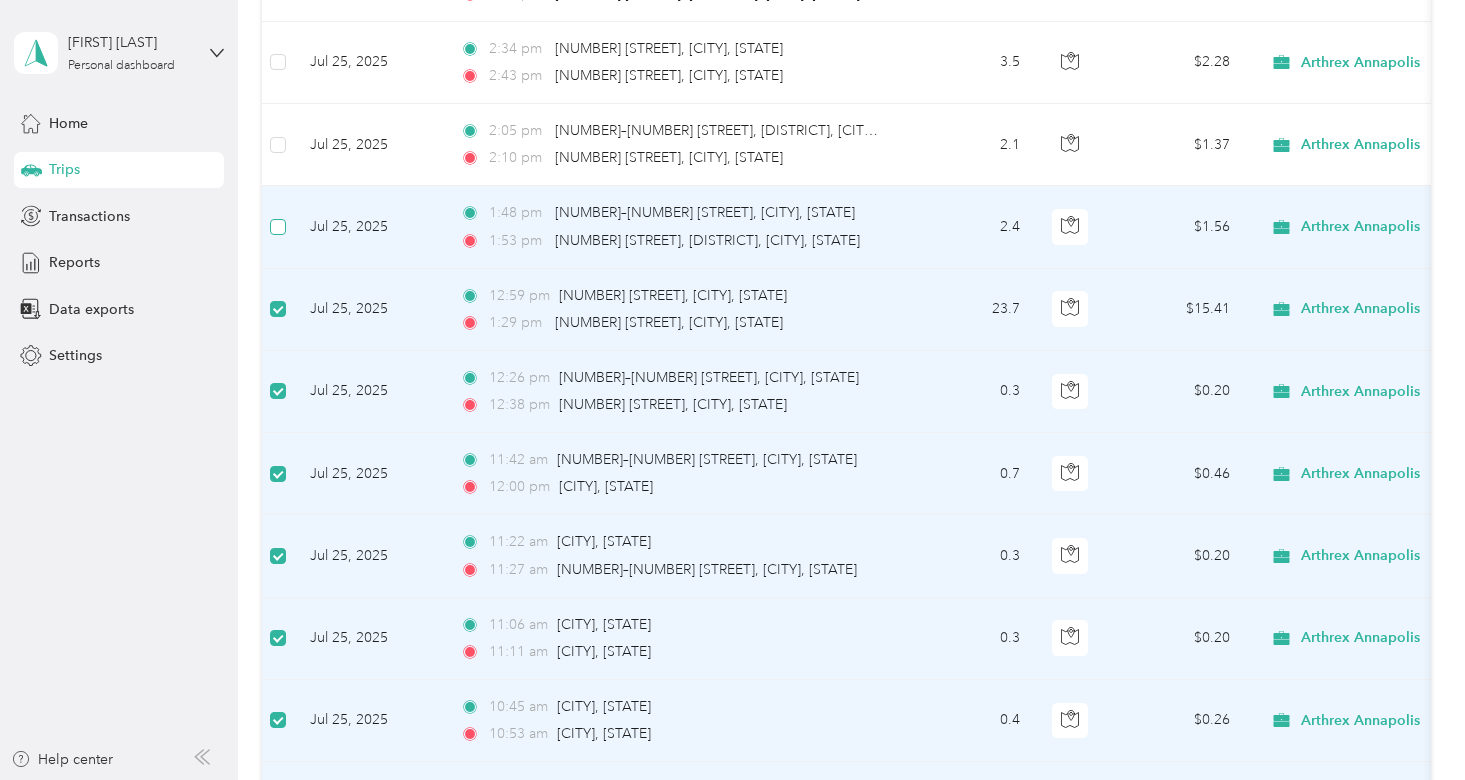 click at bounding box center [278, 227] 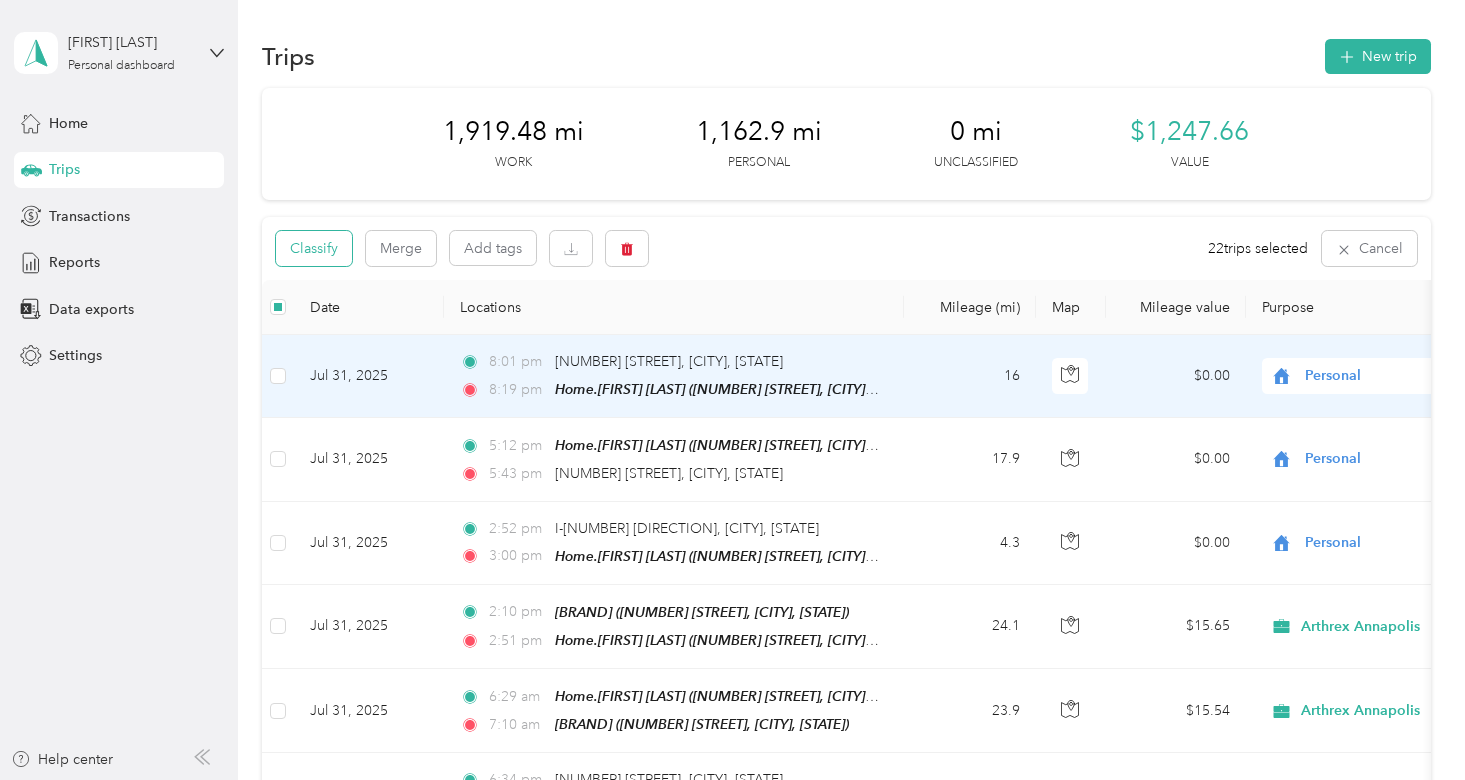scroll, scrollTop: 0, scrollLeft: 0, axis: both 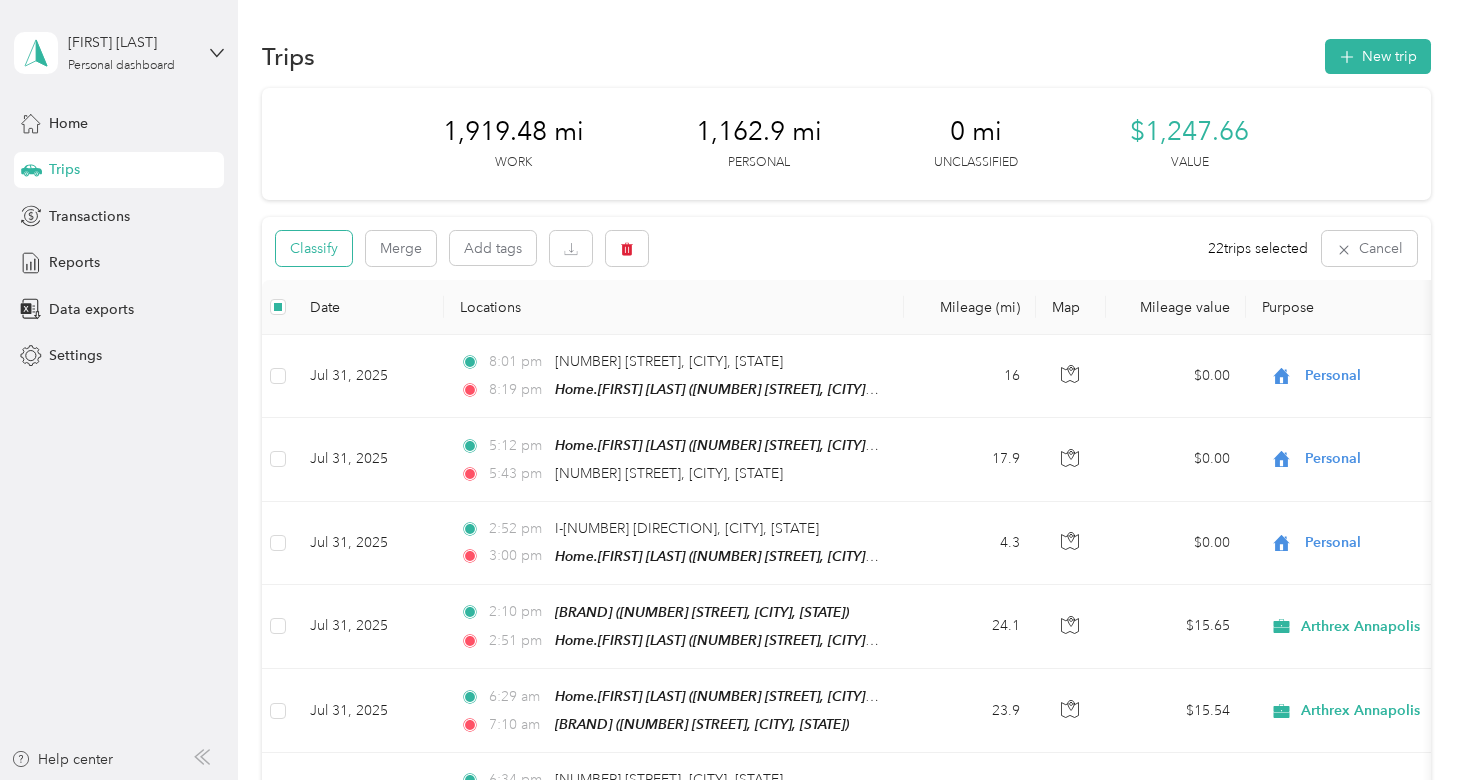 click on "Classify" at bounding box center [314, 248] 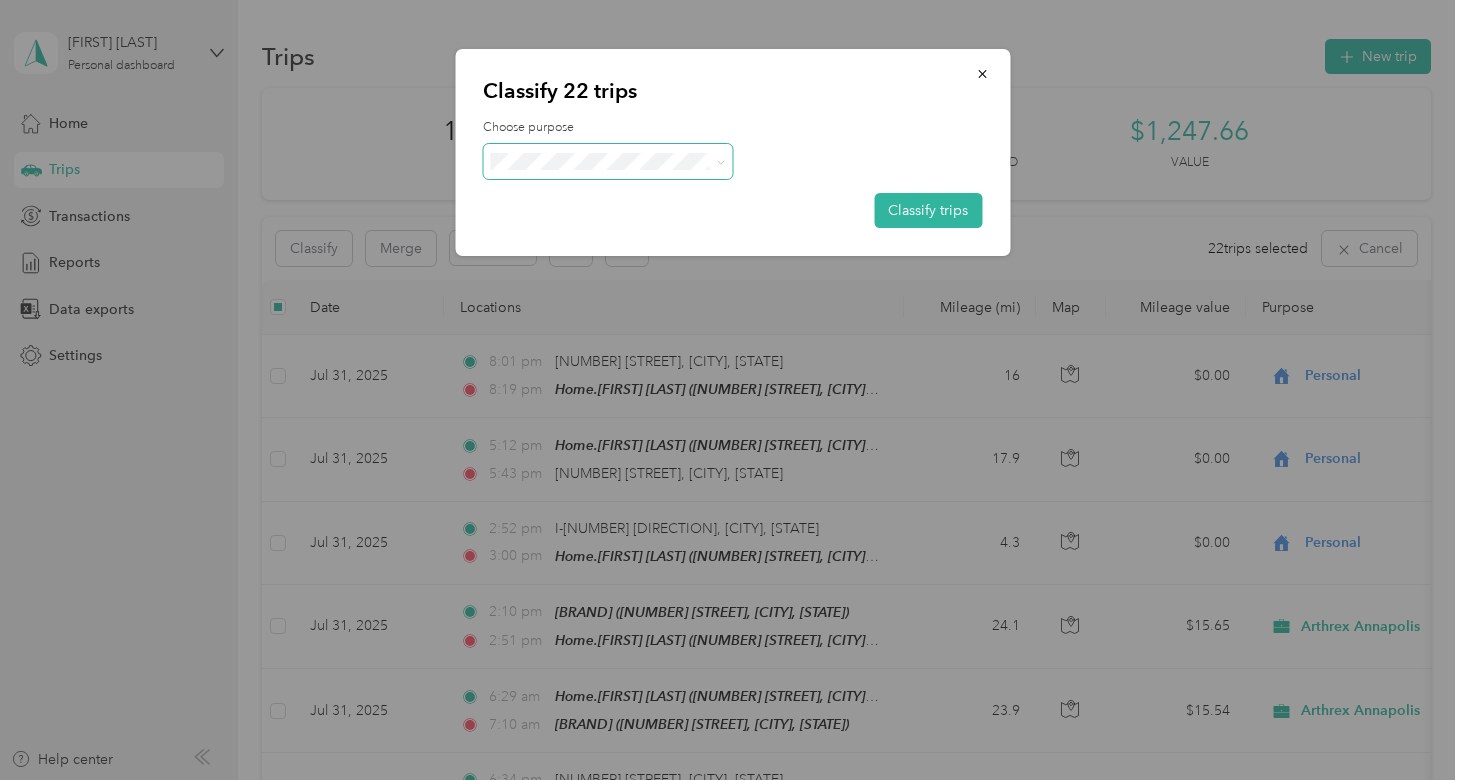 click at bounding box center [608, 161] 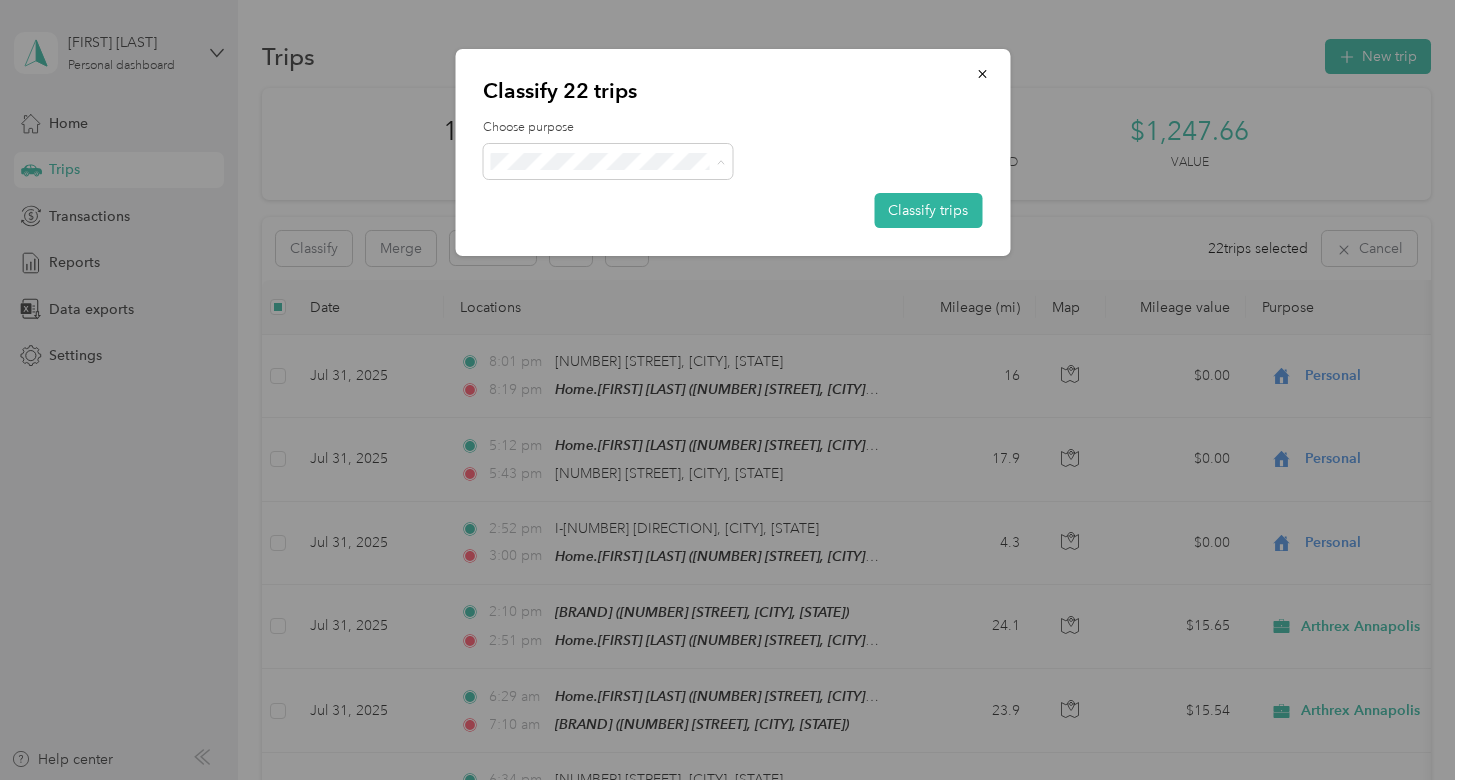click on "Personal" at bounding box center [626, 232] 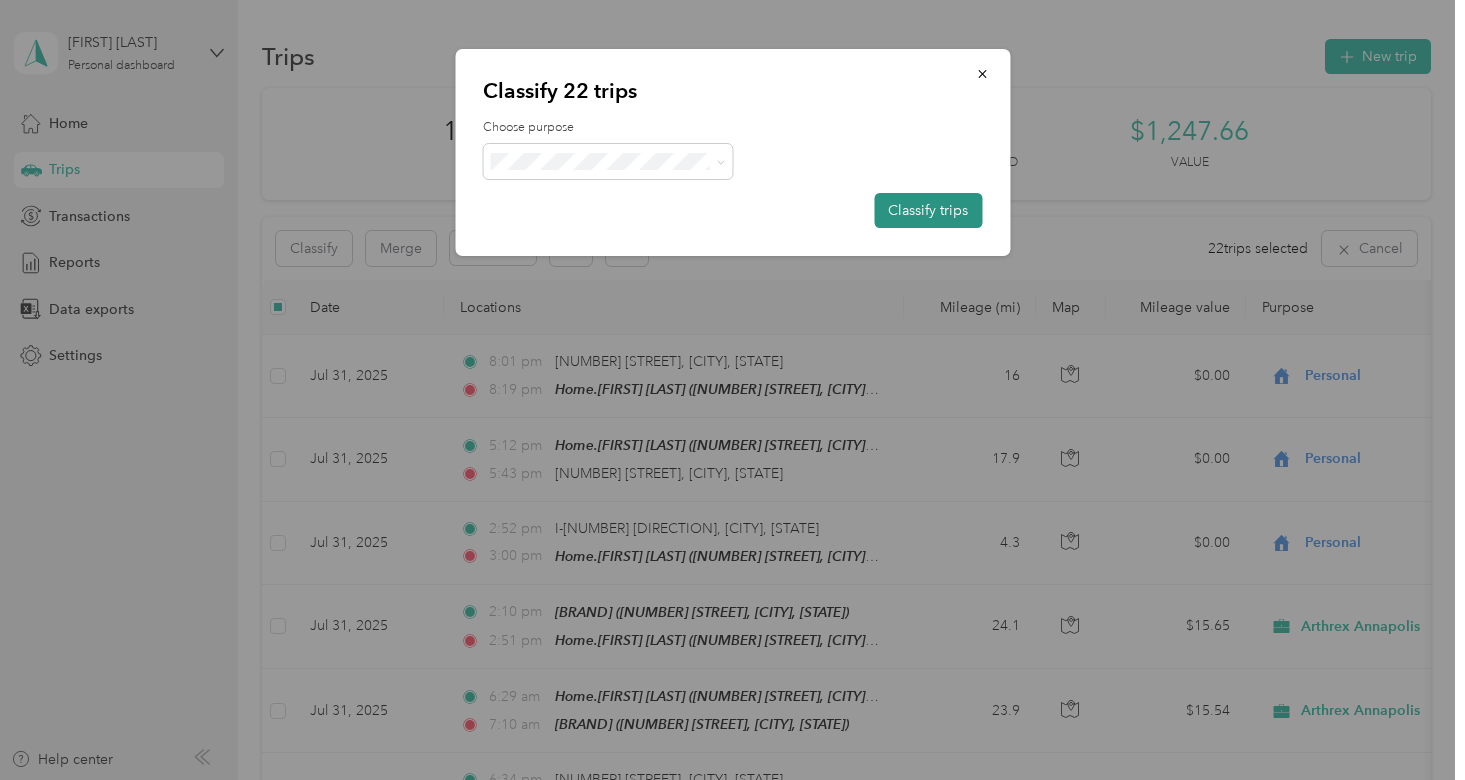click on "Classify trips" at bounding box center [928, 210] 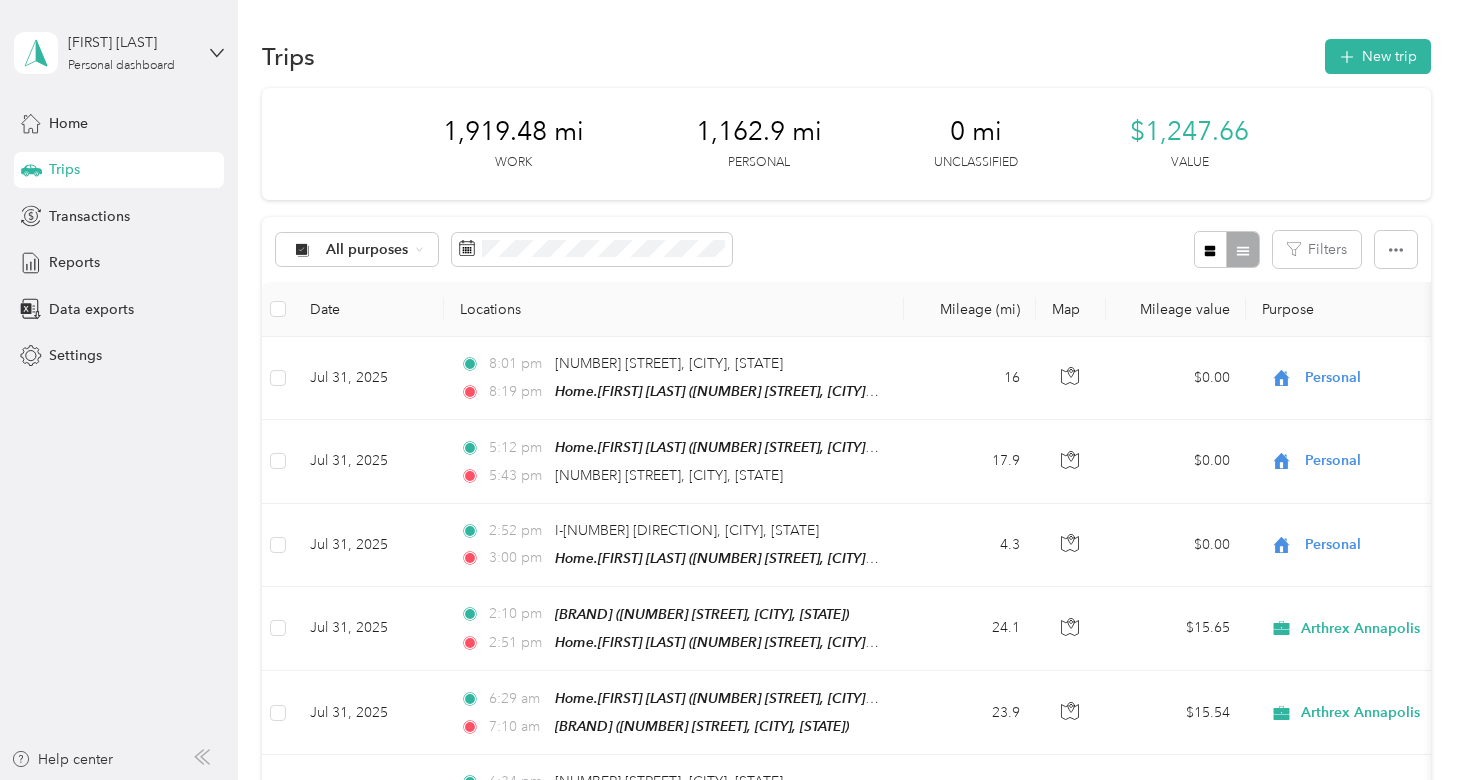 scroll, scrollTop: 0, scrollLeft: 0, axis: both 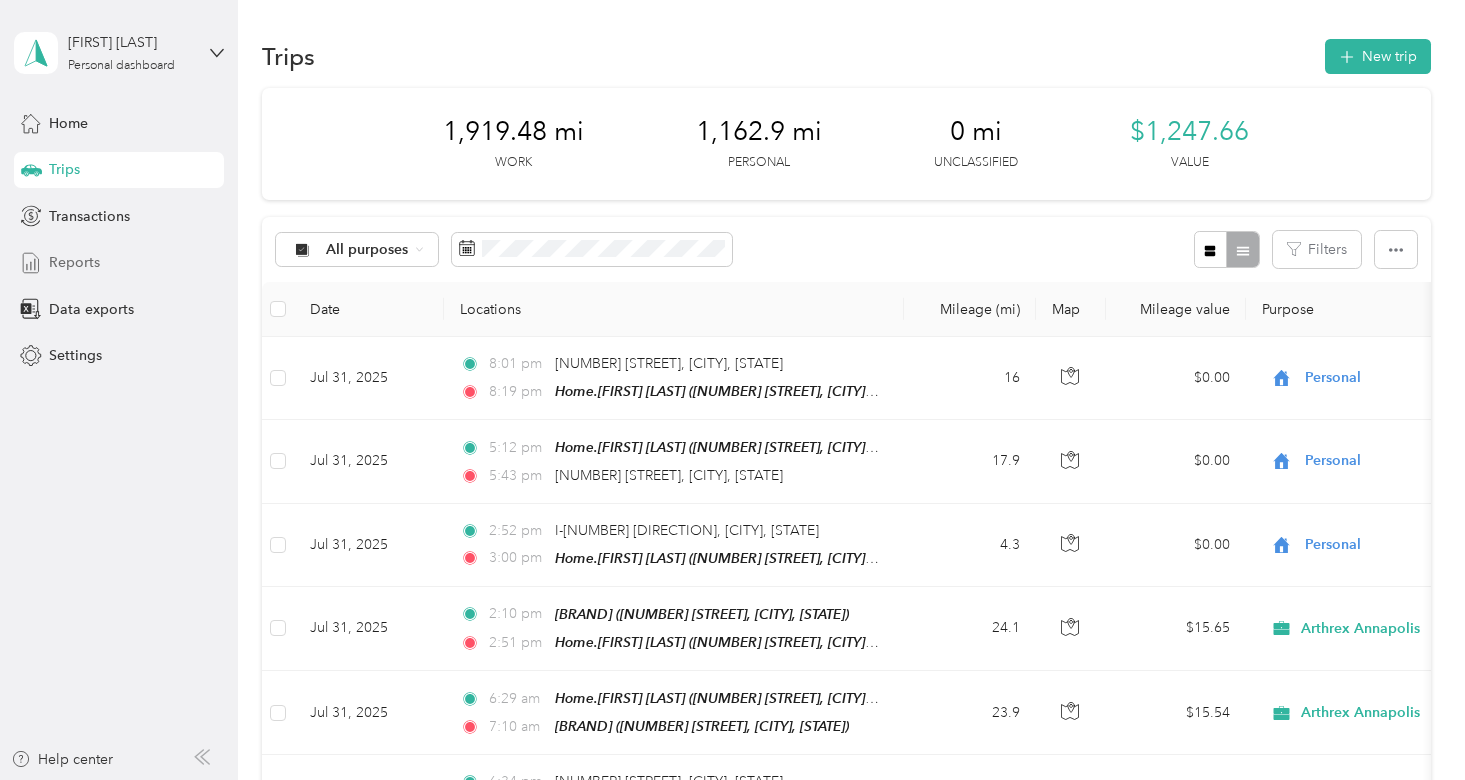 click on "Reports" at bounding box center (119, 263) 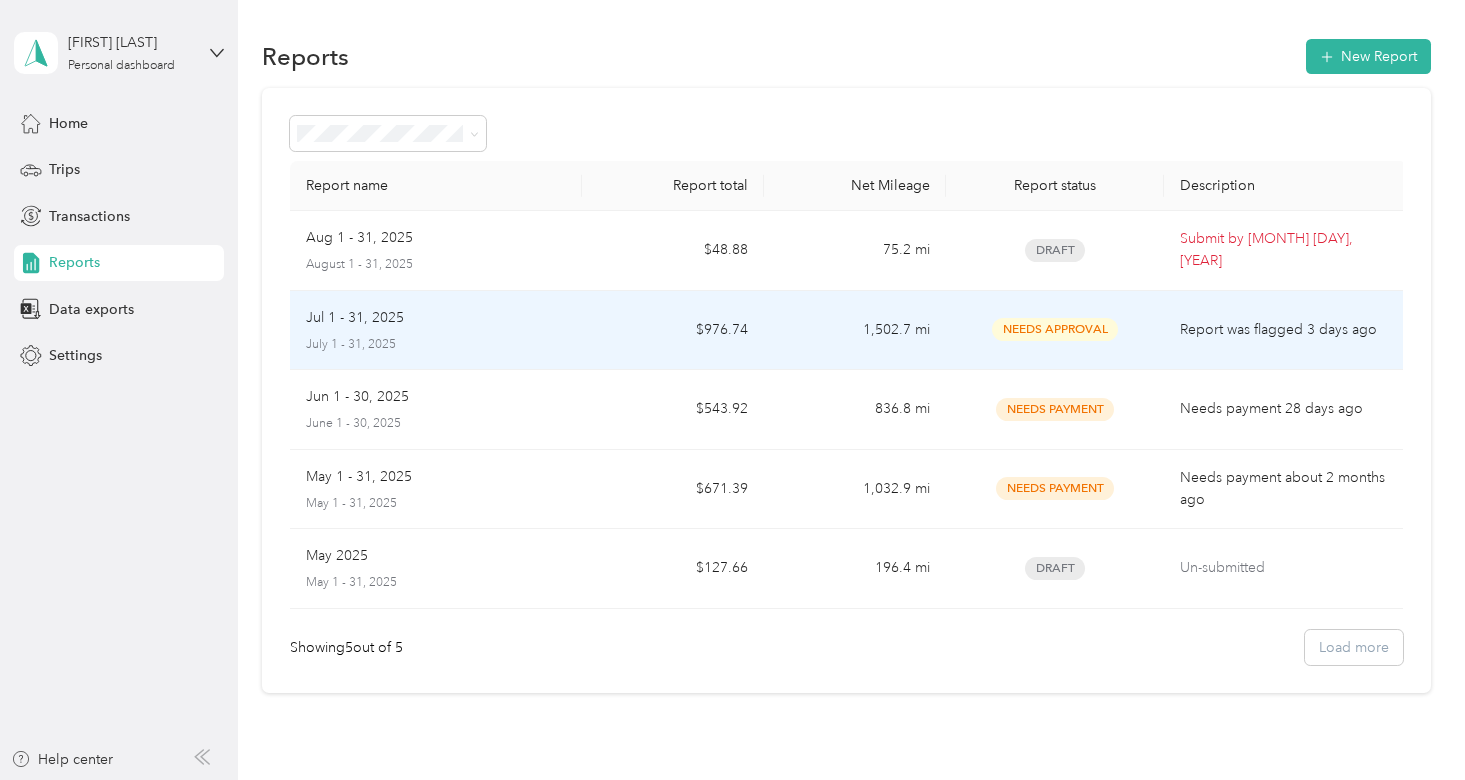 click on "Jul 1 - 31, 2025 July 1 - 31, 2025" at bounding box center [435, 330] 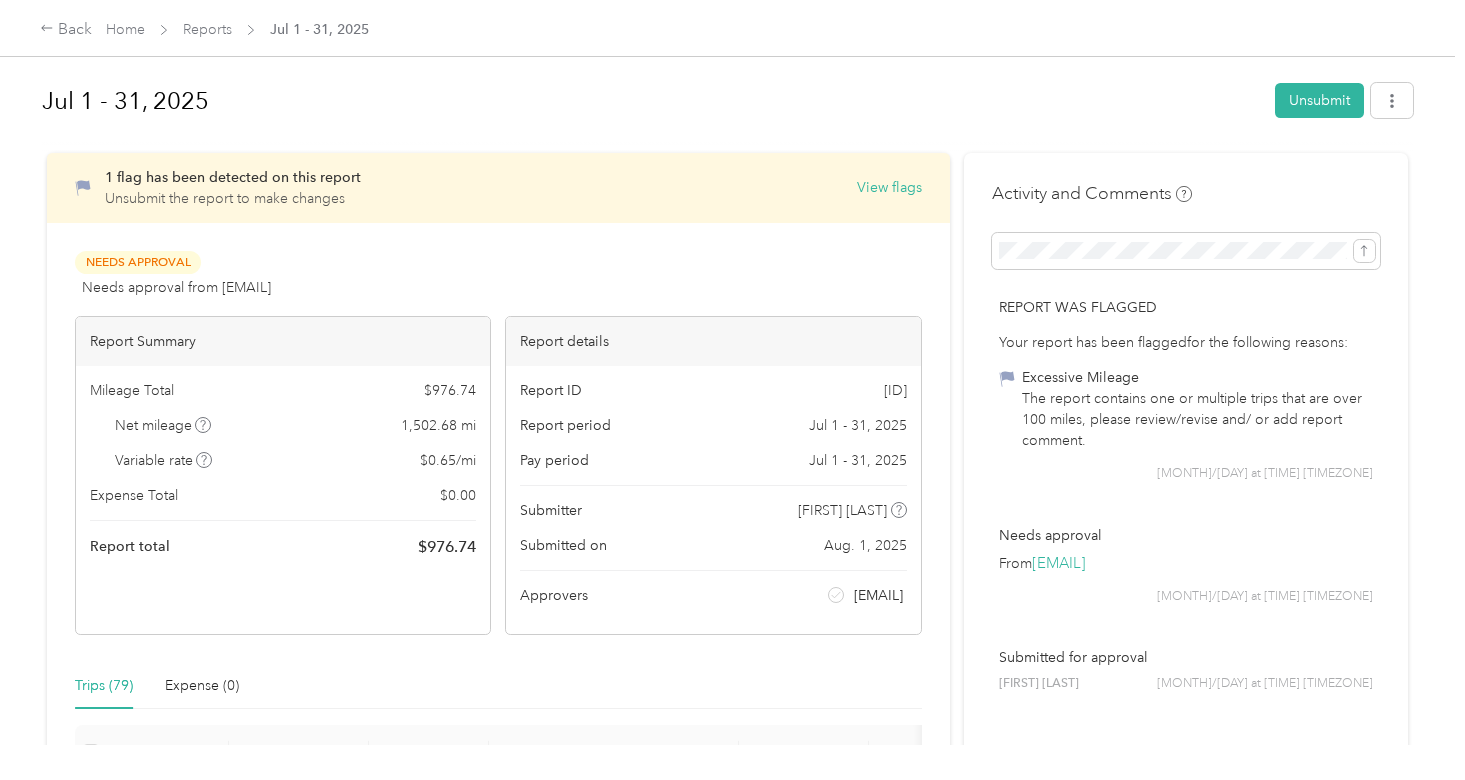 scroll, scrollTop: 0, scrollLeft: 0, axis: both 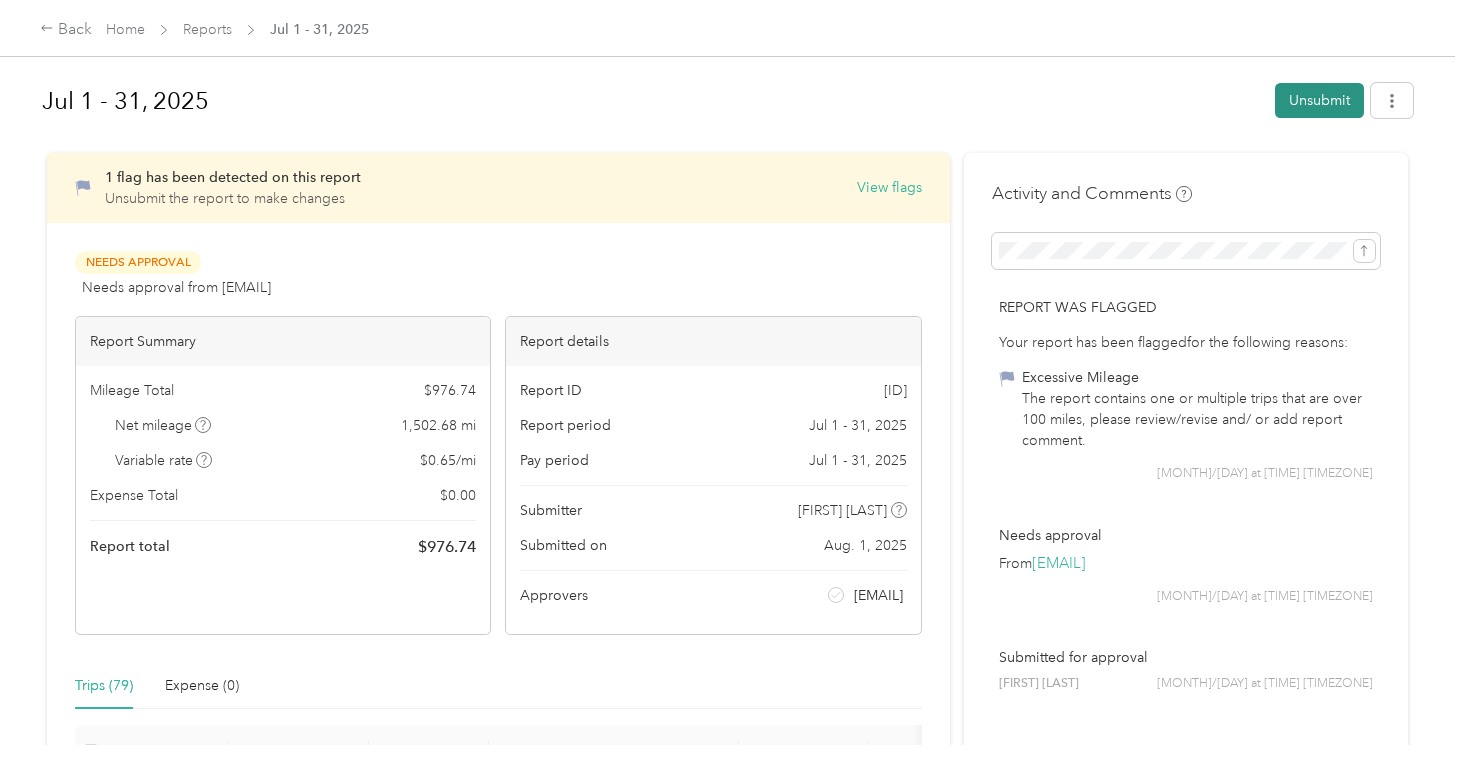 click on "Unsubmit" at bounding box center (1319, 100) 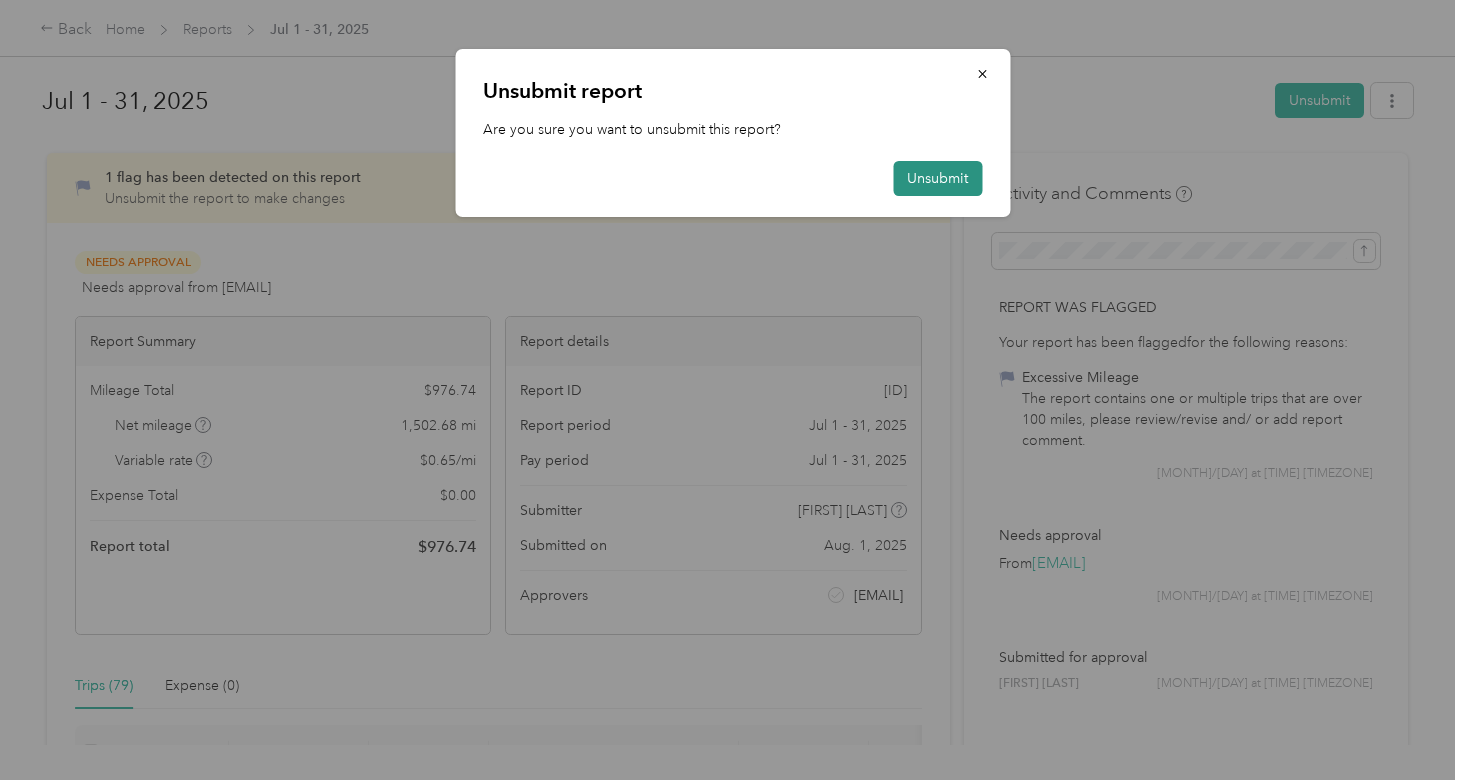 click on "Unsubmit" at bounding box center (937, 178) 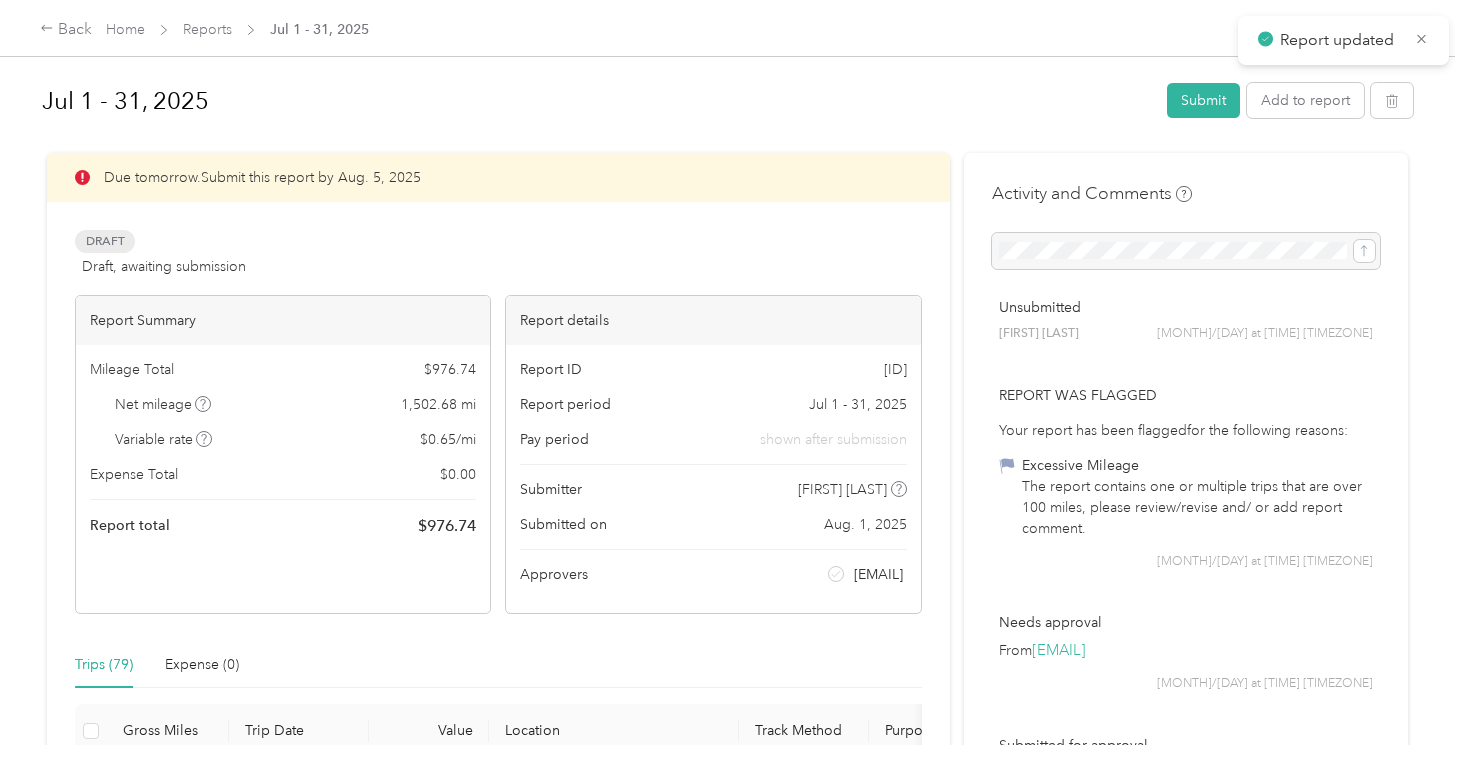 scroll, scrollTop: 0, scrollLeft: 0, axis: both 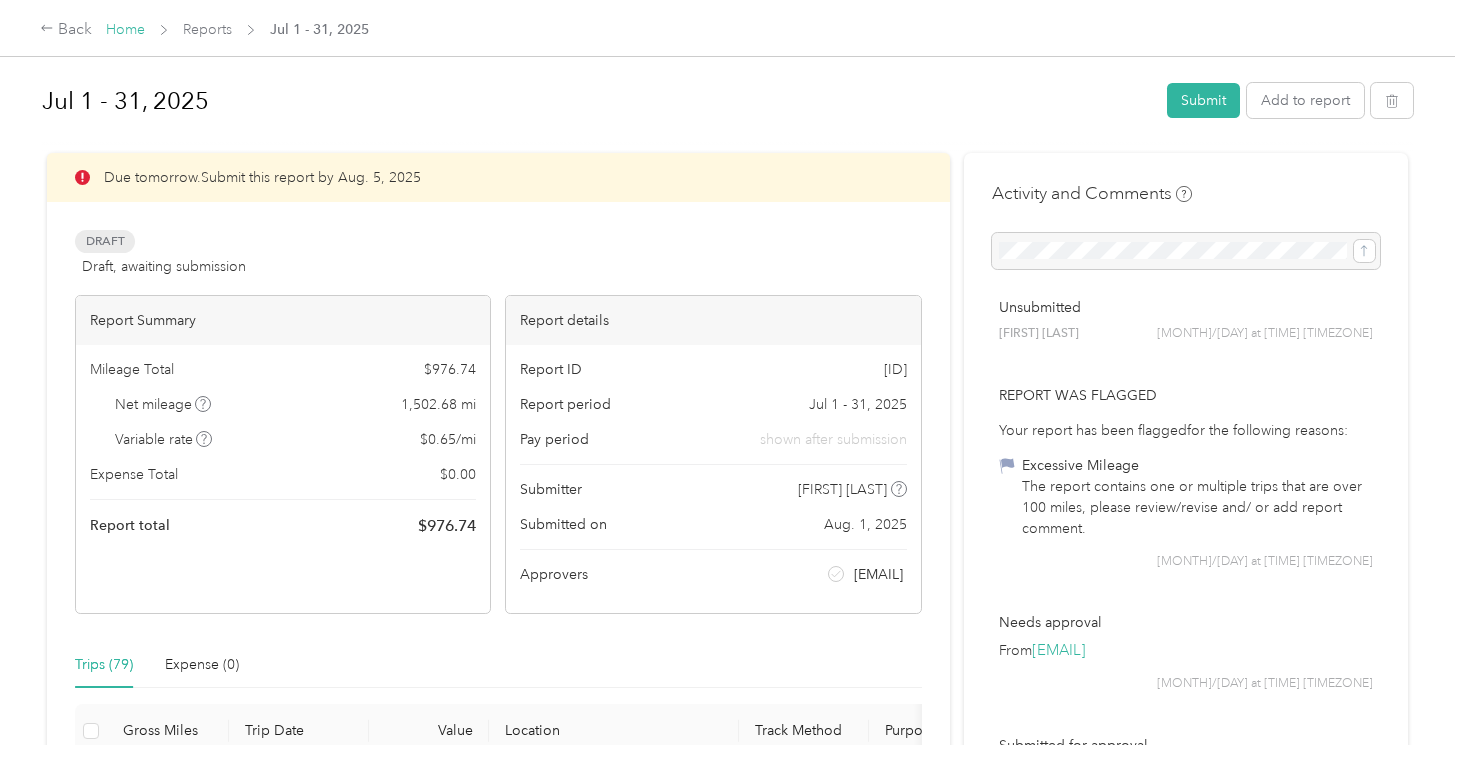click on "Home" at bounding box center (125, 29) 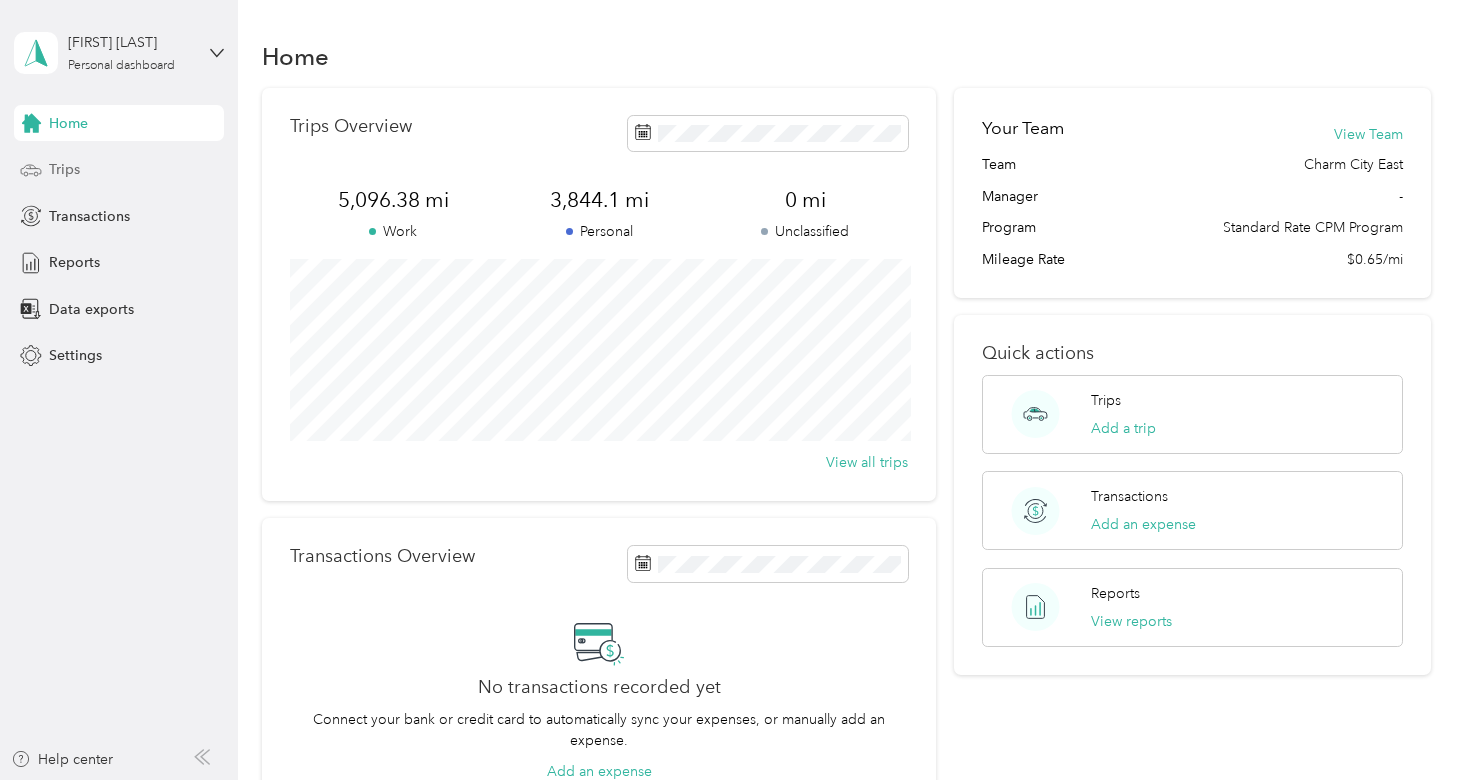 click on "Trips" at bounding box center (64, 169) 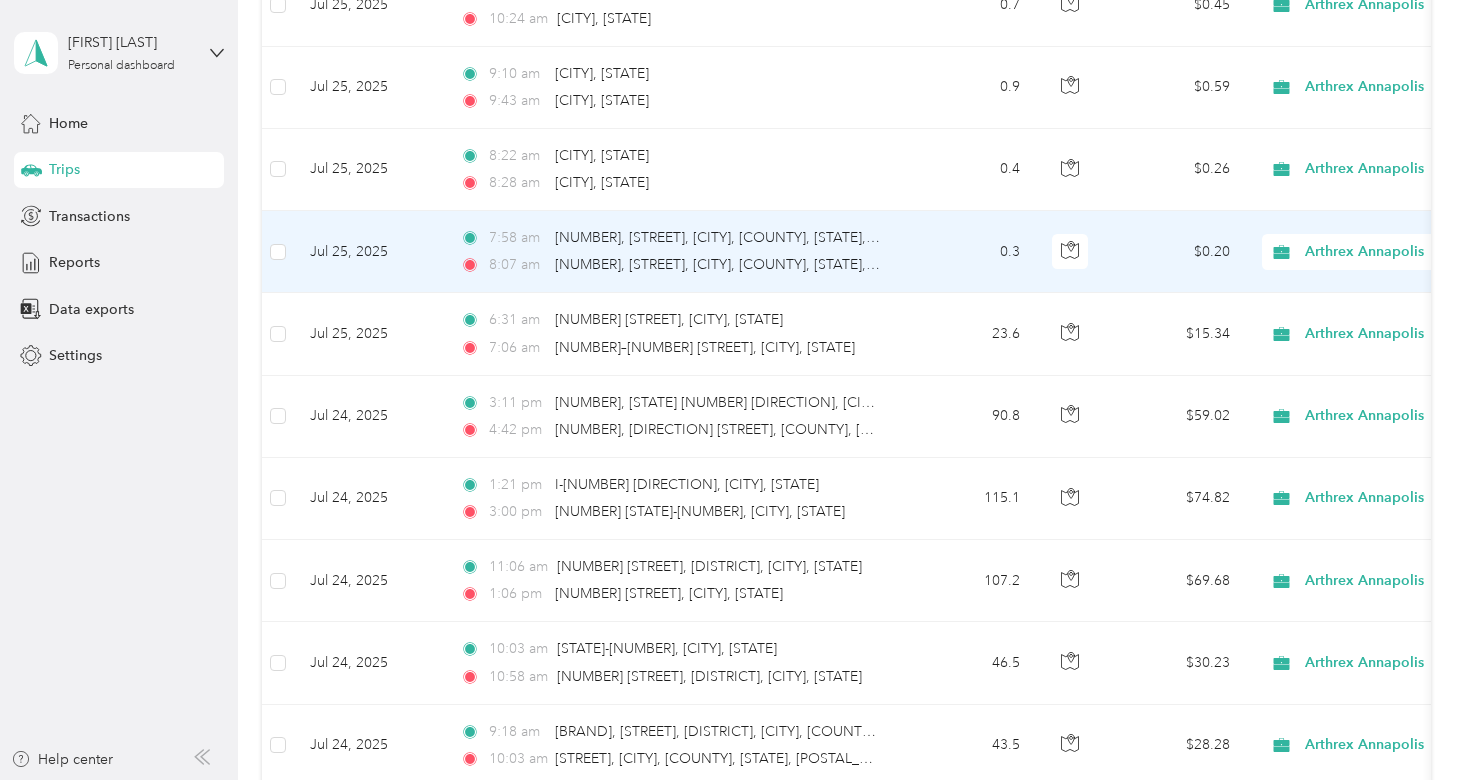 scroll, scrollTop: 4857, scrollLeft: 0, axis: vertical 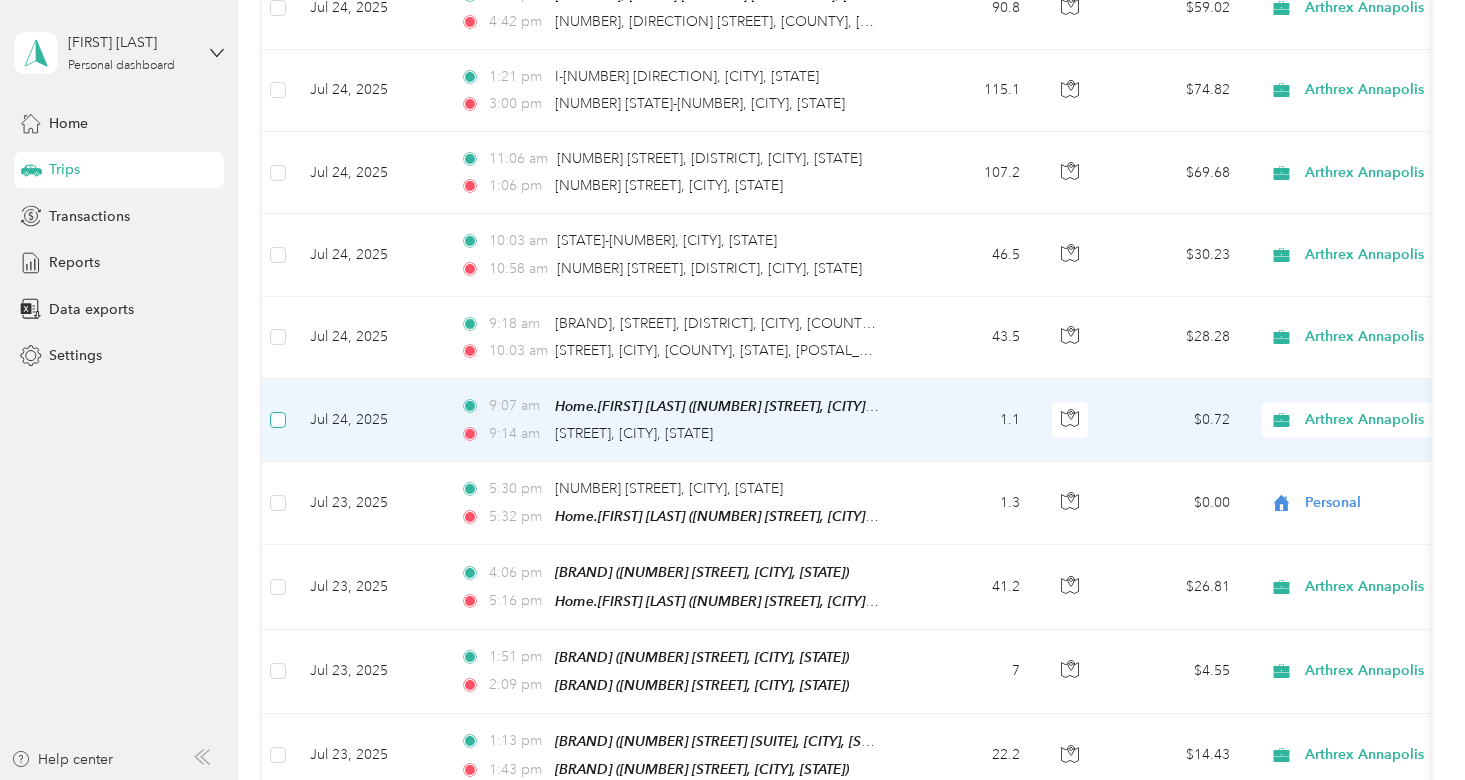 click at bounding box center (278, 420) 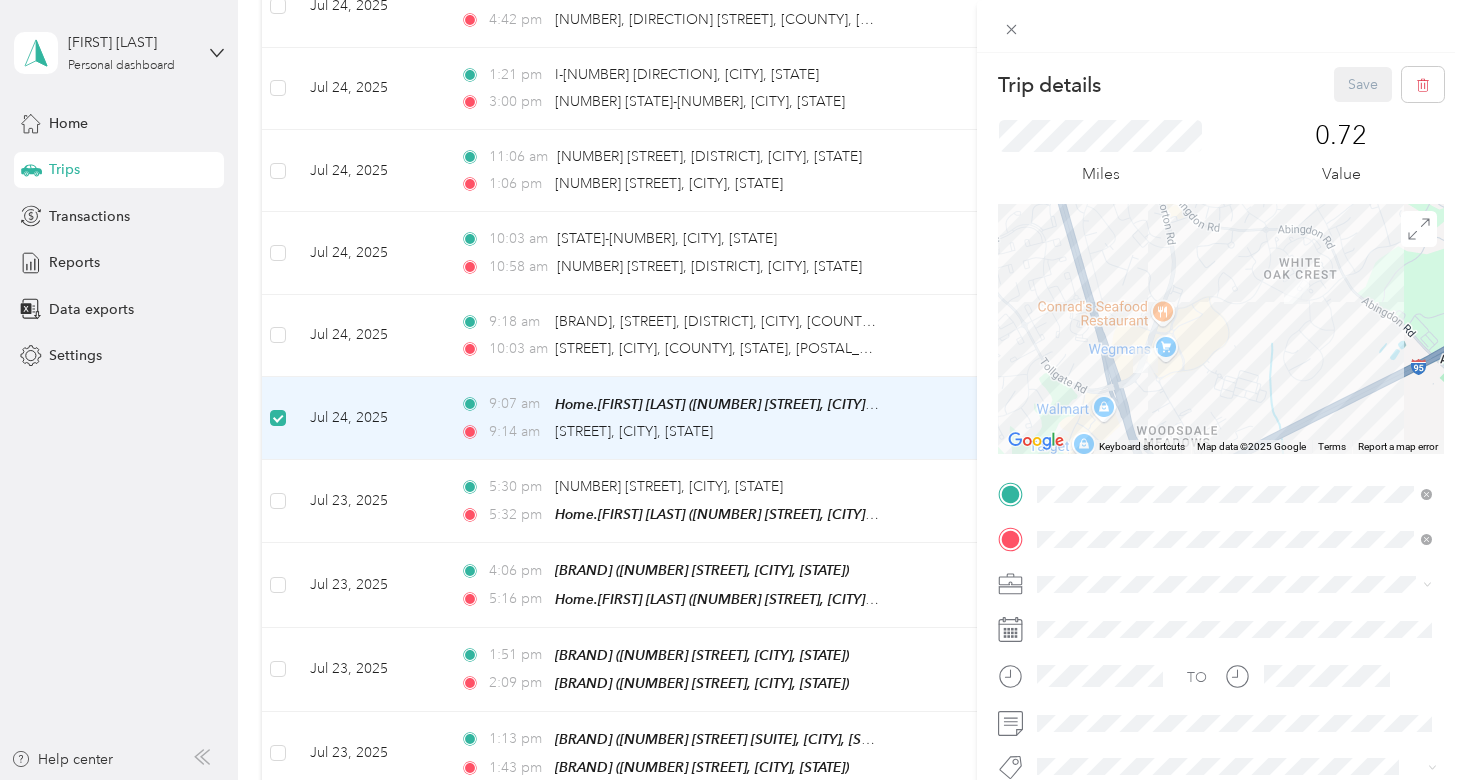 click on "Trip details Save This trip cannot be edited because it is either under review, approved, or paid. Contact your Team Manager to edit it. Miles [NUMBER] Value  ← Move left → Move right ↑ Move up ↓ Move down + Zoom in - Zoom out Home Jump left by [PERCENT] End Jump right by [PERCENT] Page Up Jump up by [PERCENT] Page Down Jump down by [PERCENT] Keyboard shortcuts Map Data Map data ©[YEAR] Google Map data ©[YEAR] [NUMBER] km  Click to toggle between metric and imperial units Terms Report a map error TO Add photo" at bounding box center (732, 390) 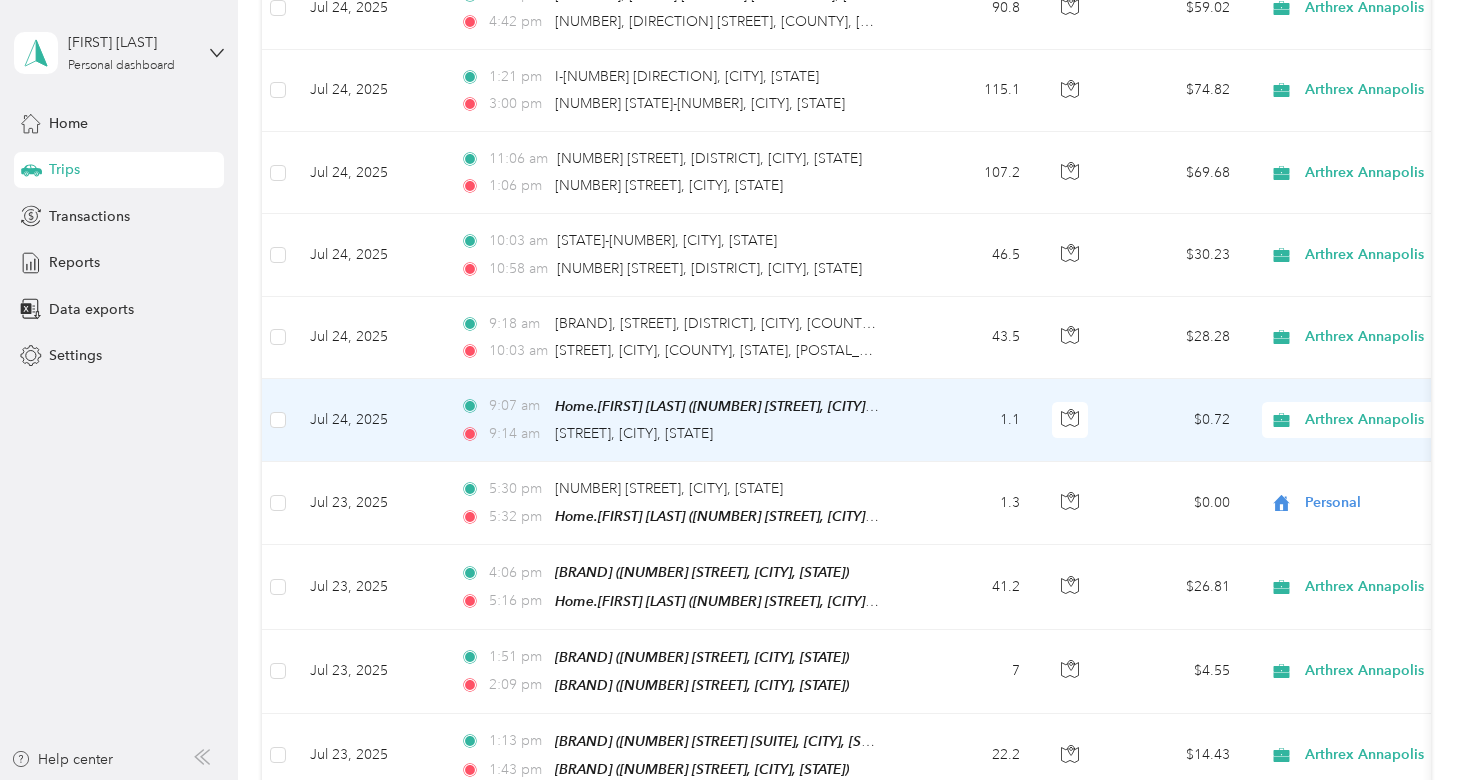 click on "Arthrex Annapolis" at bounding box center (1396, 420) 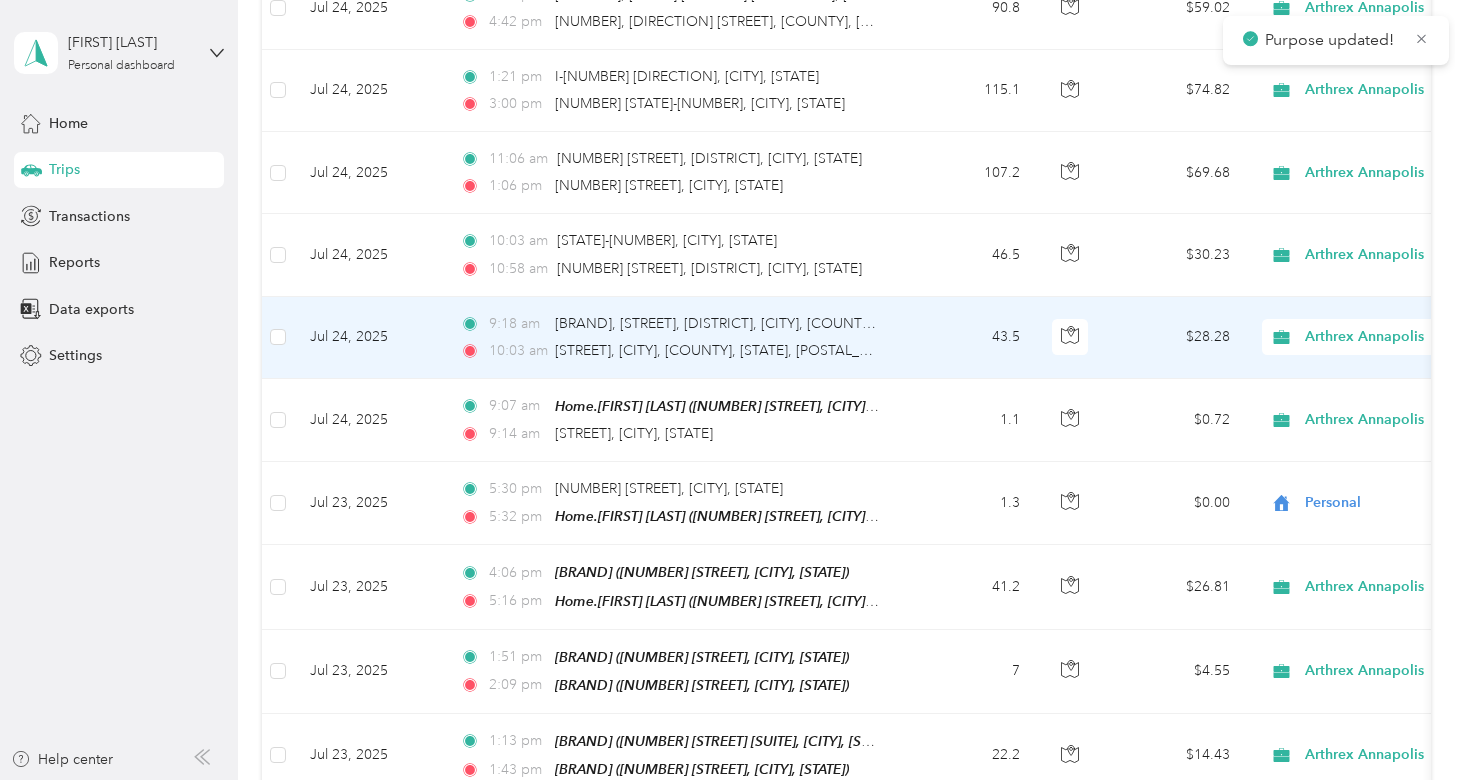 click on "Arthrex Annapolis" at bounding box center (1396, 337) 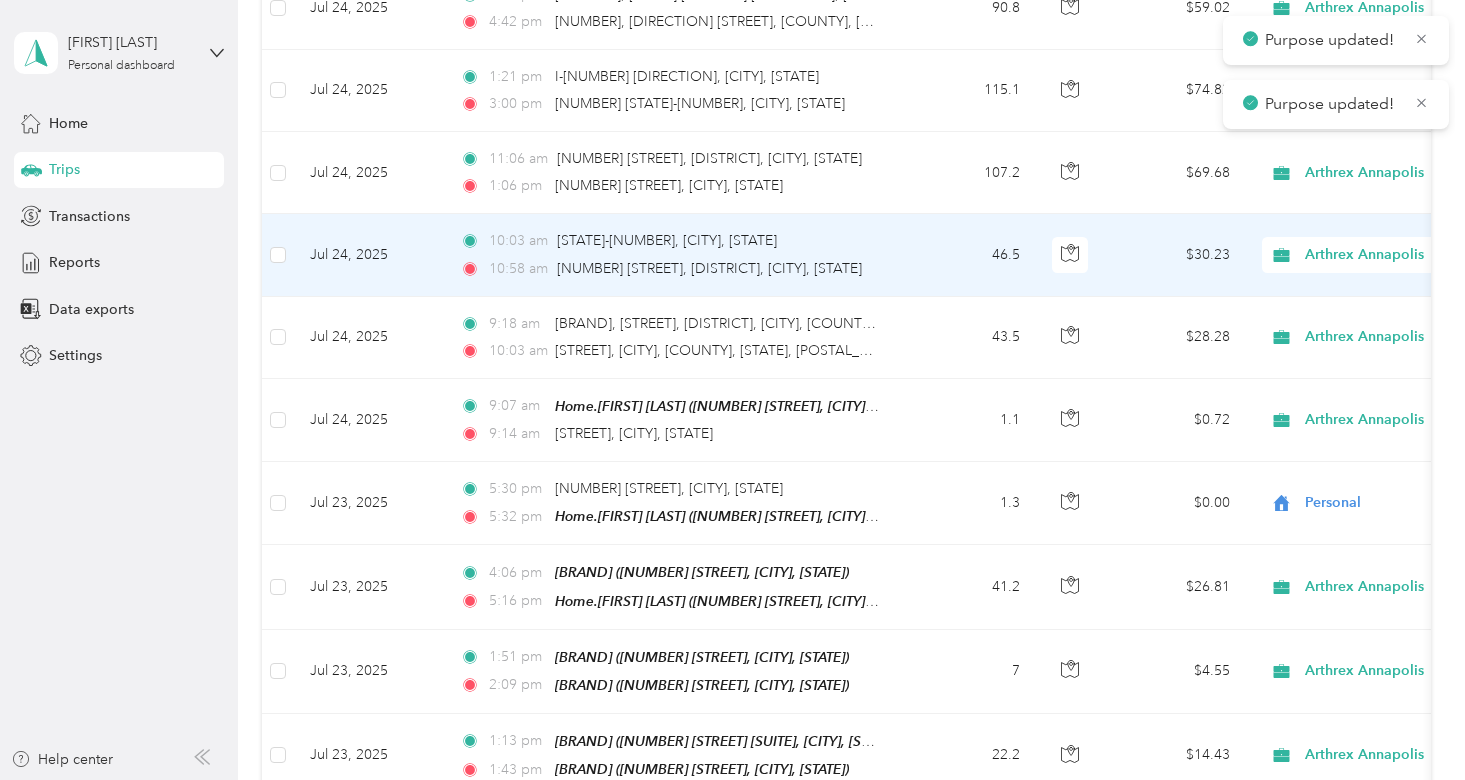 click on "Arthrex Annapolis" at bounding box center (1396, 255) 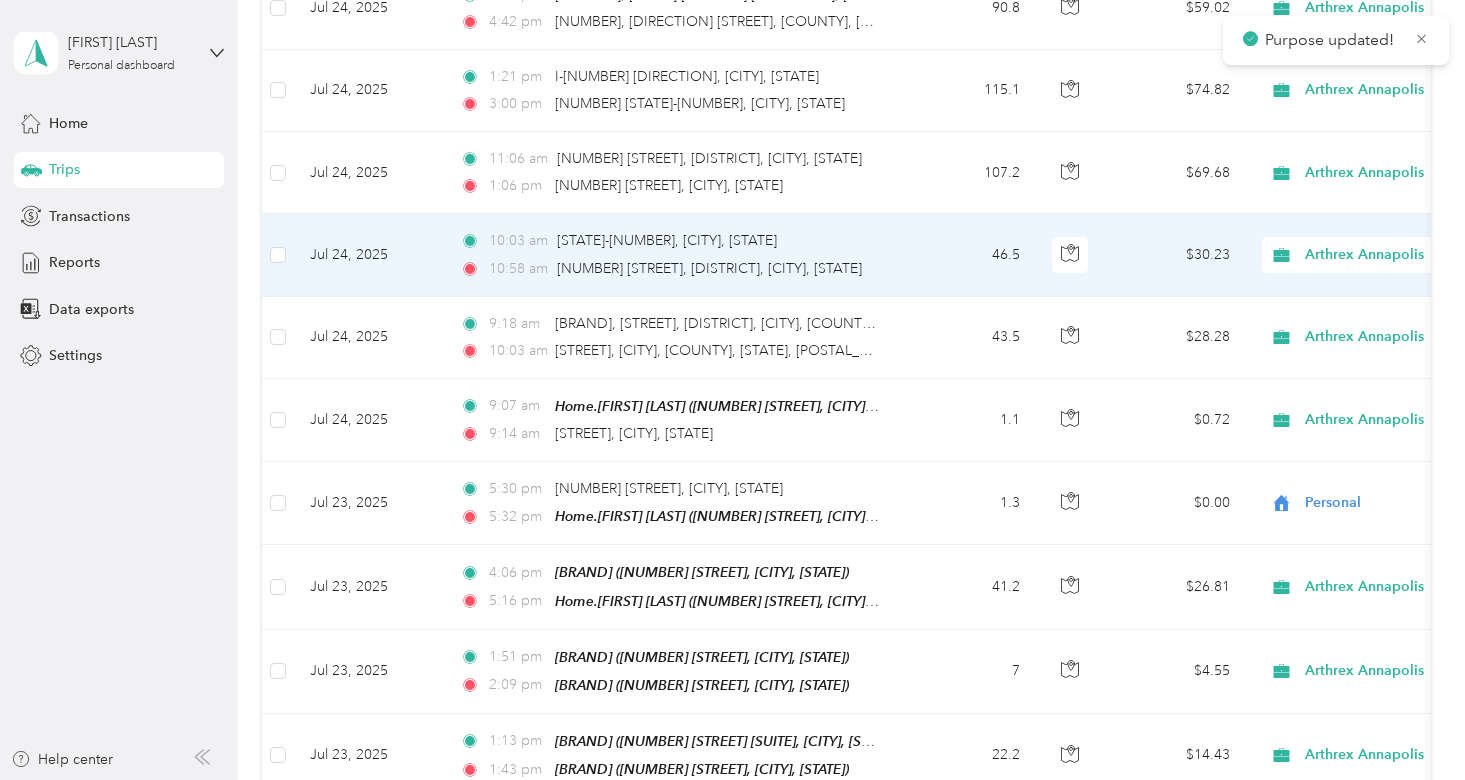 click on "Personal" at bounding box center [1359, 271] 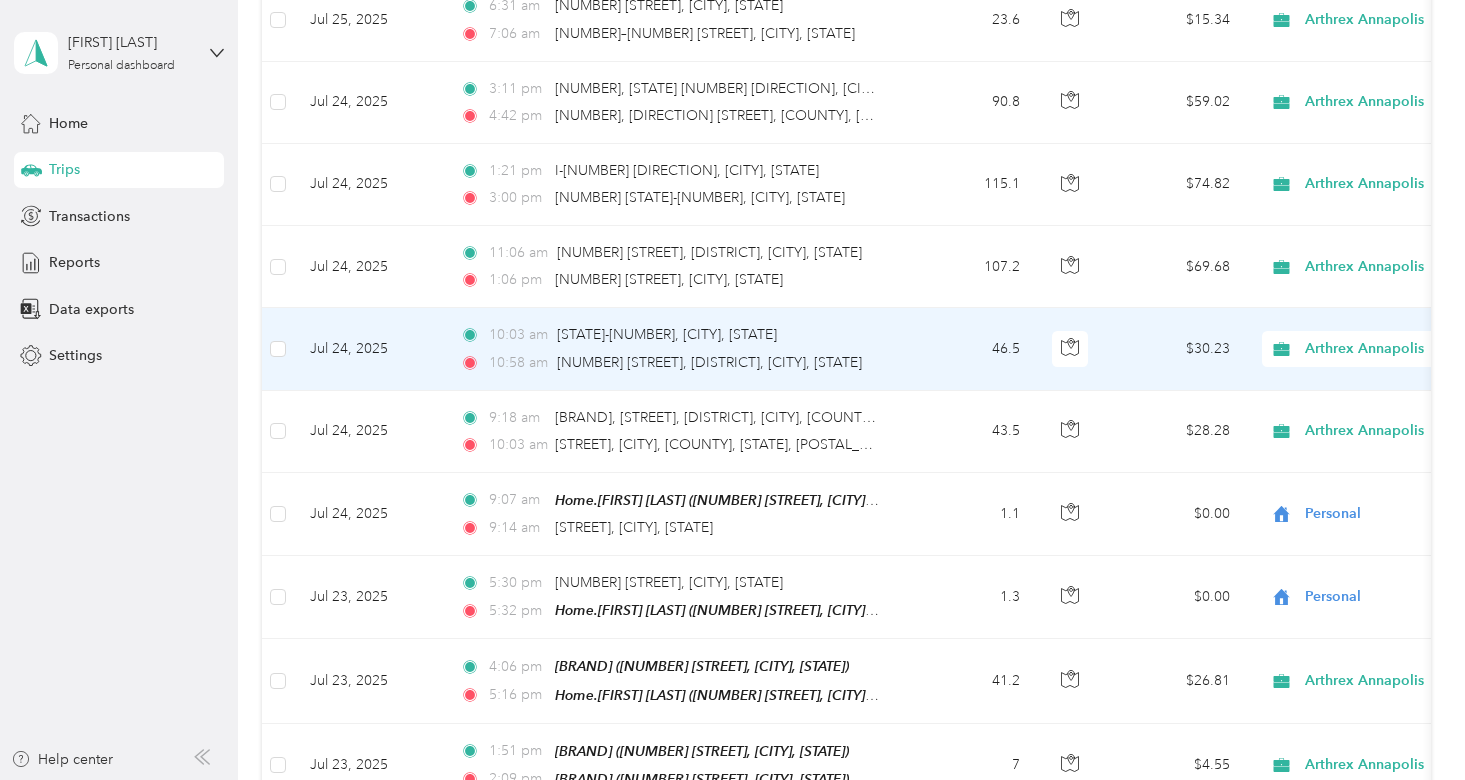 scroll, scrollTop: 4750, scrollLeft: 0, axis: vertical 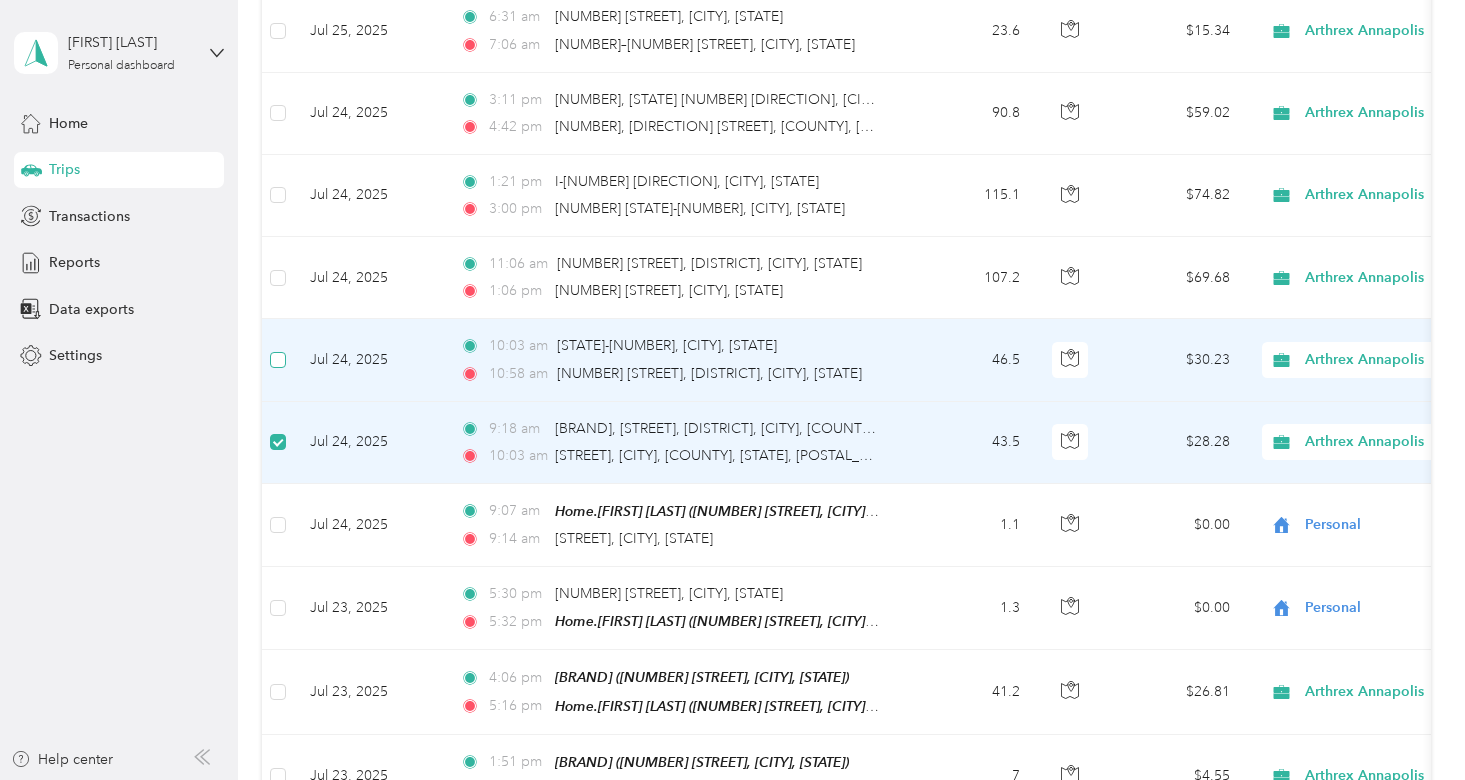 click at bounding box center (278, 360) 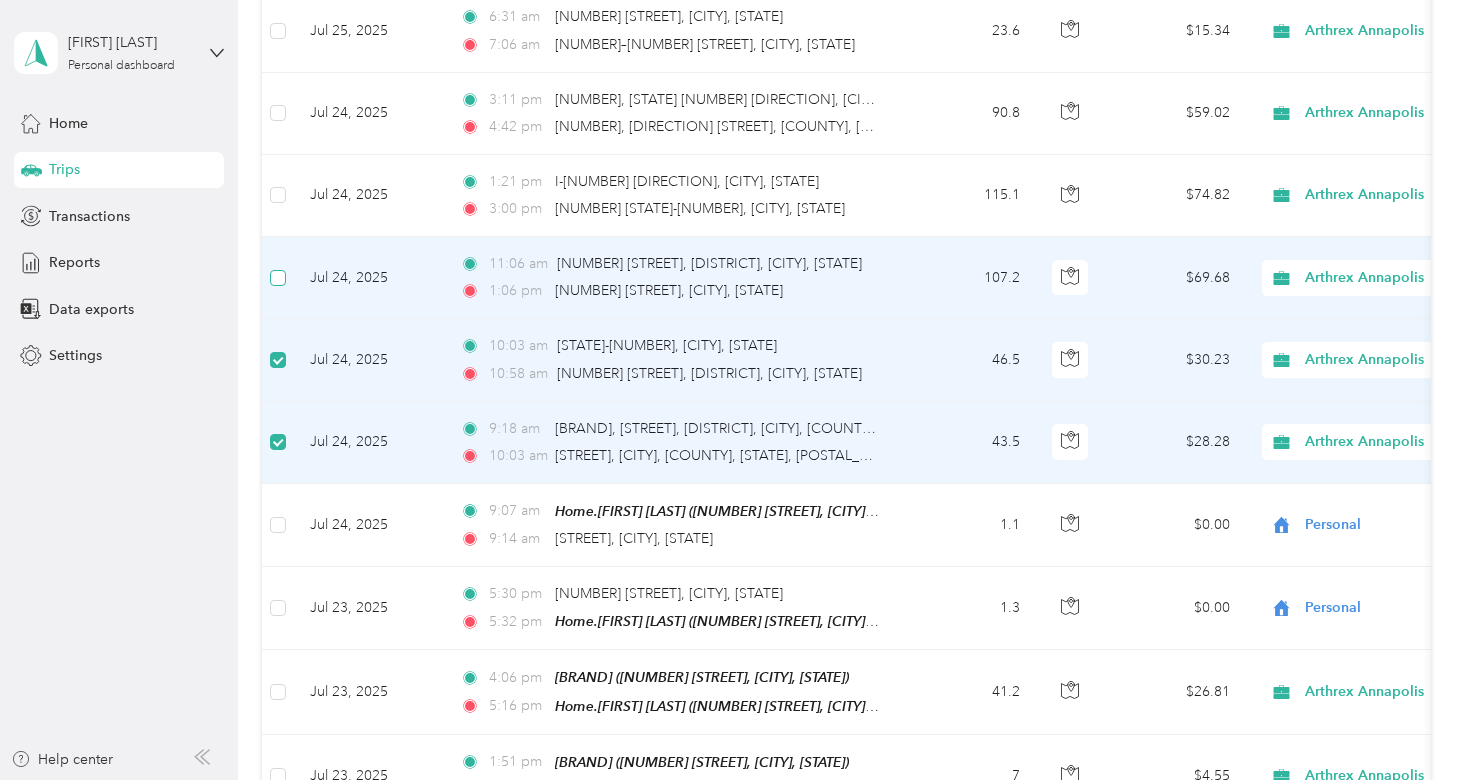 click at bounding box center [278, 278] 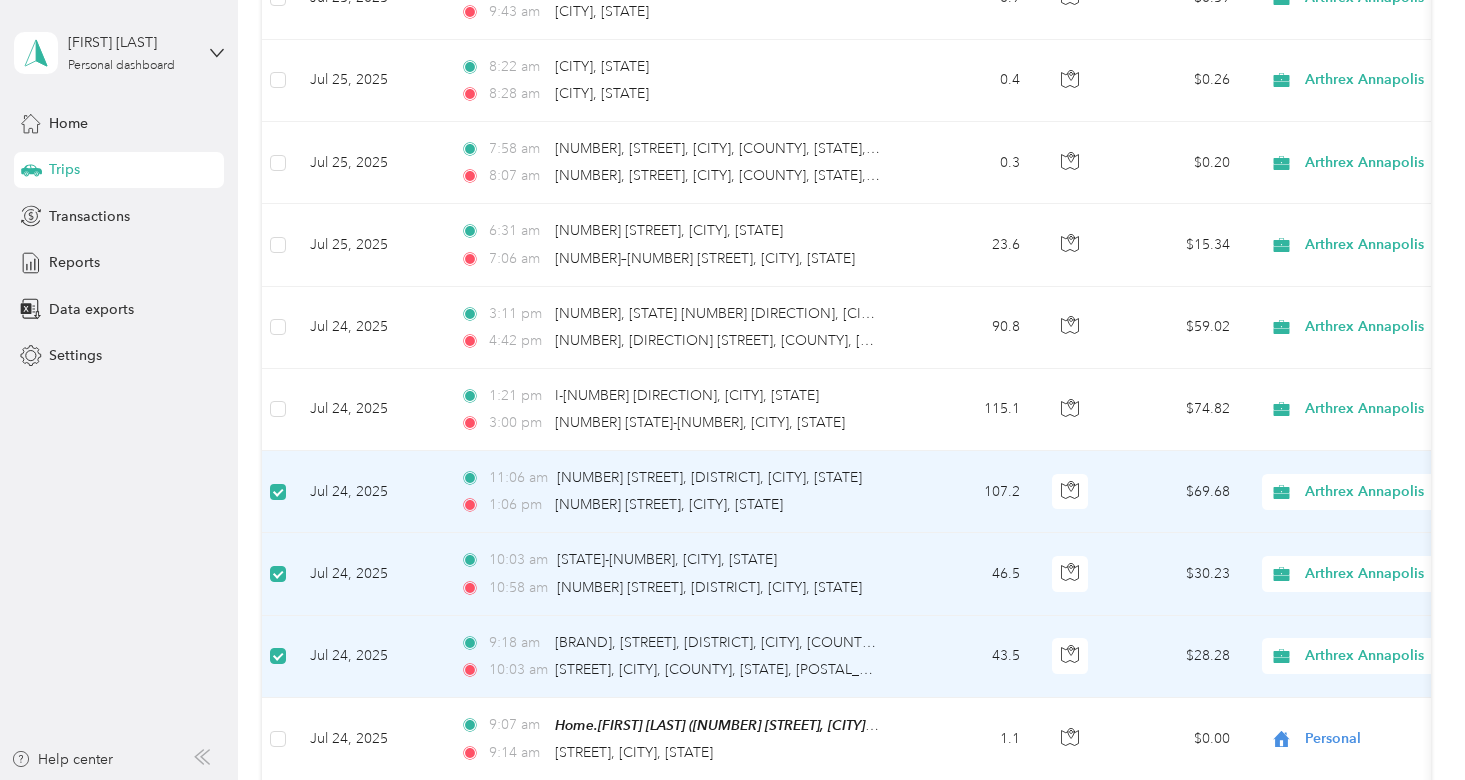 scroll, scrollTop: 4528, scrollLeft: 0, axis: vertical 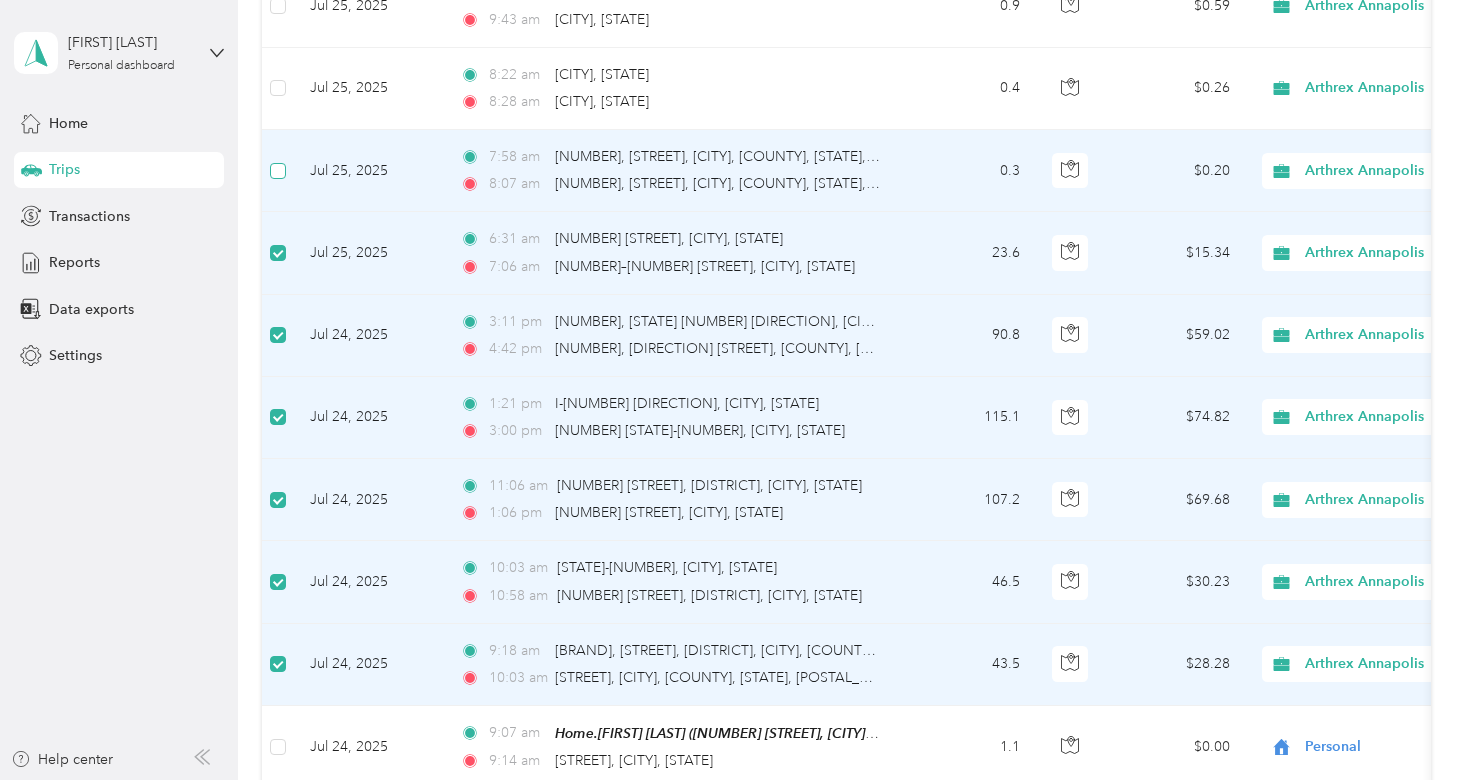 click at bounding box center (278, 171) 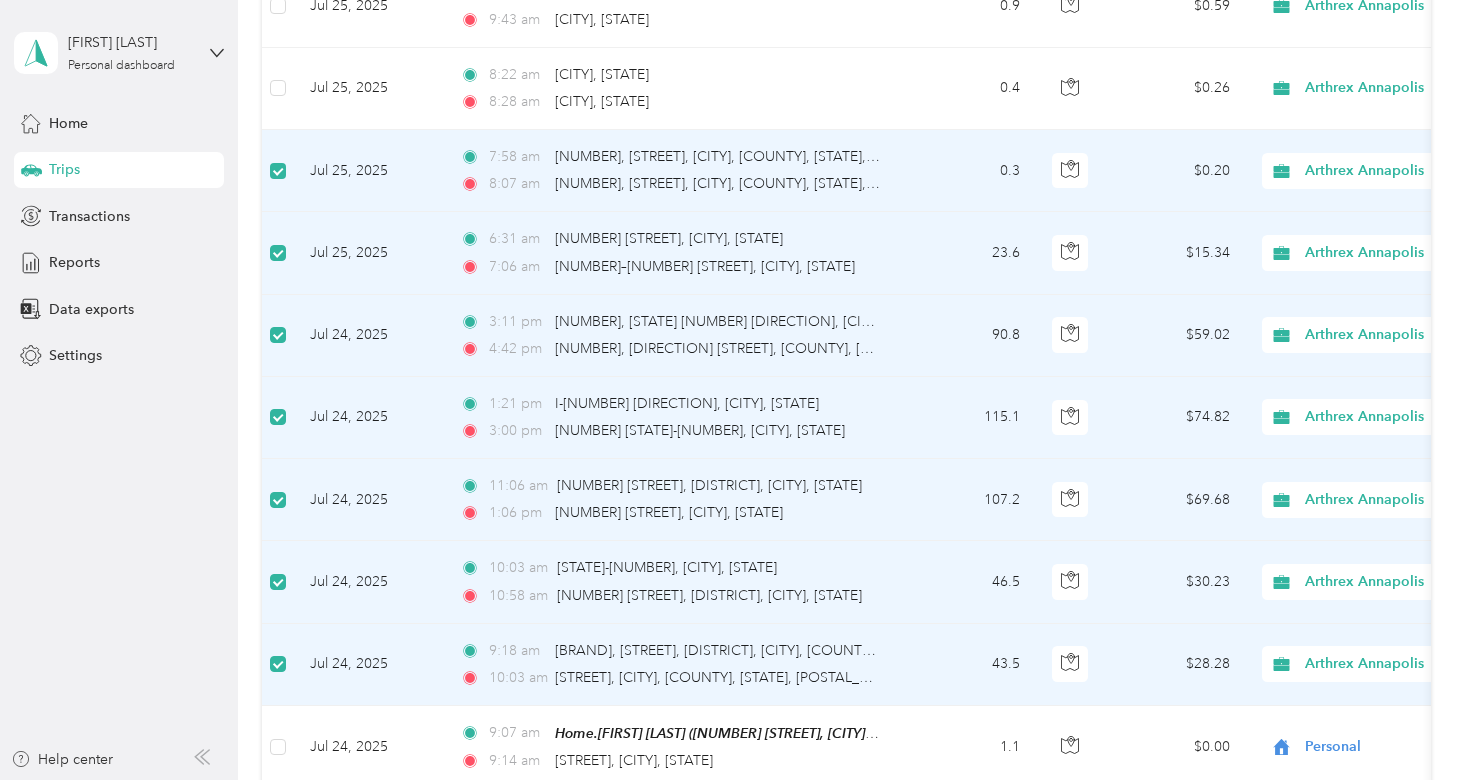 scroll, scrollTop: 4342, scrollLeft: 0, axis: vertical 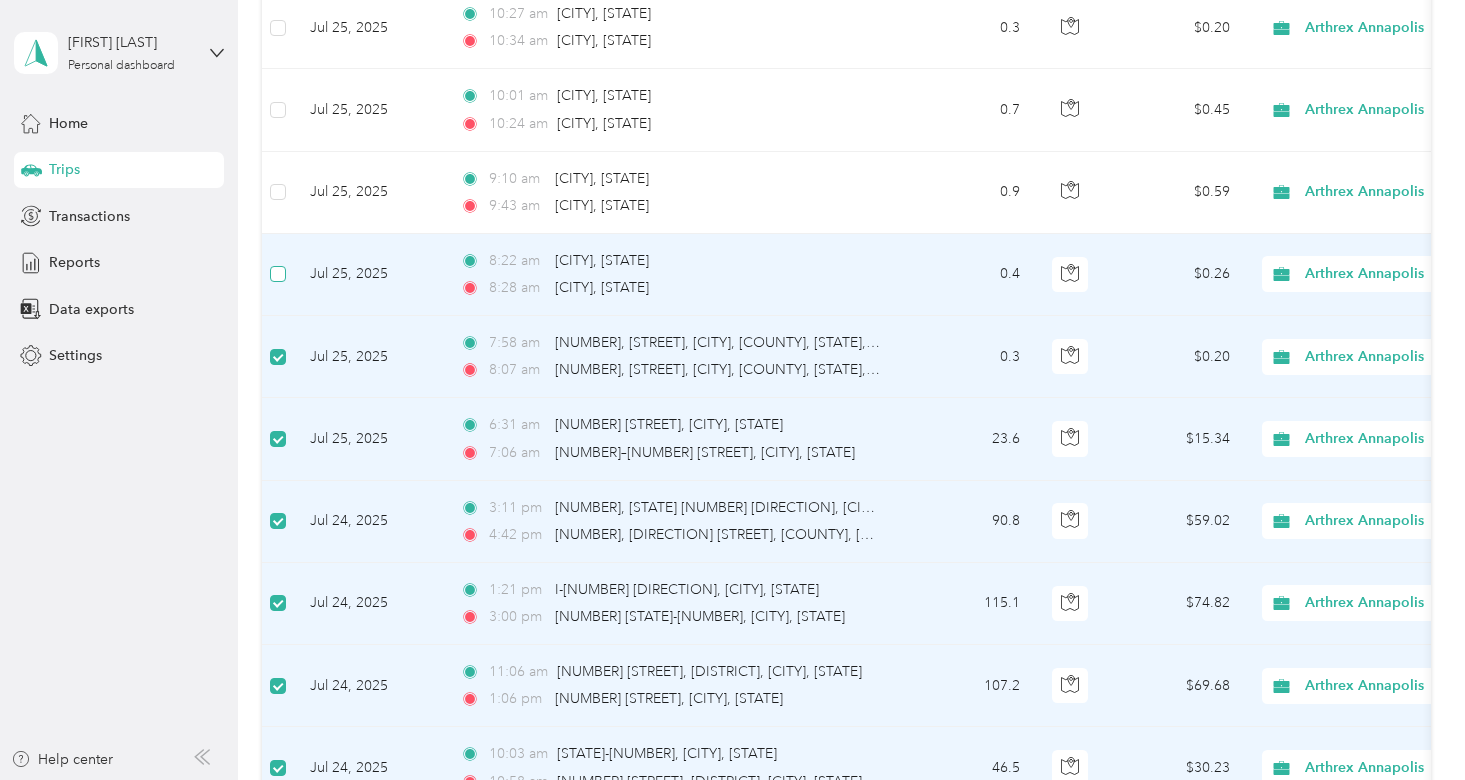 click at bounding box center (278, 274) 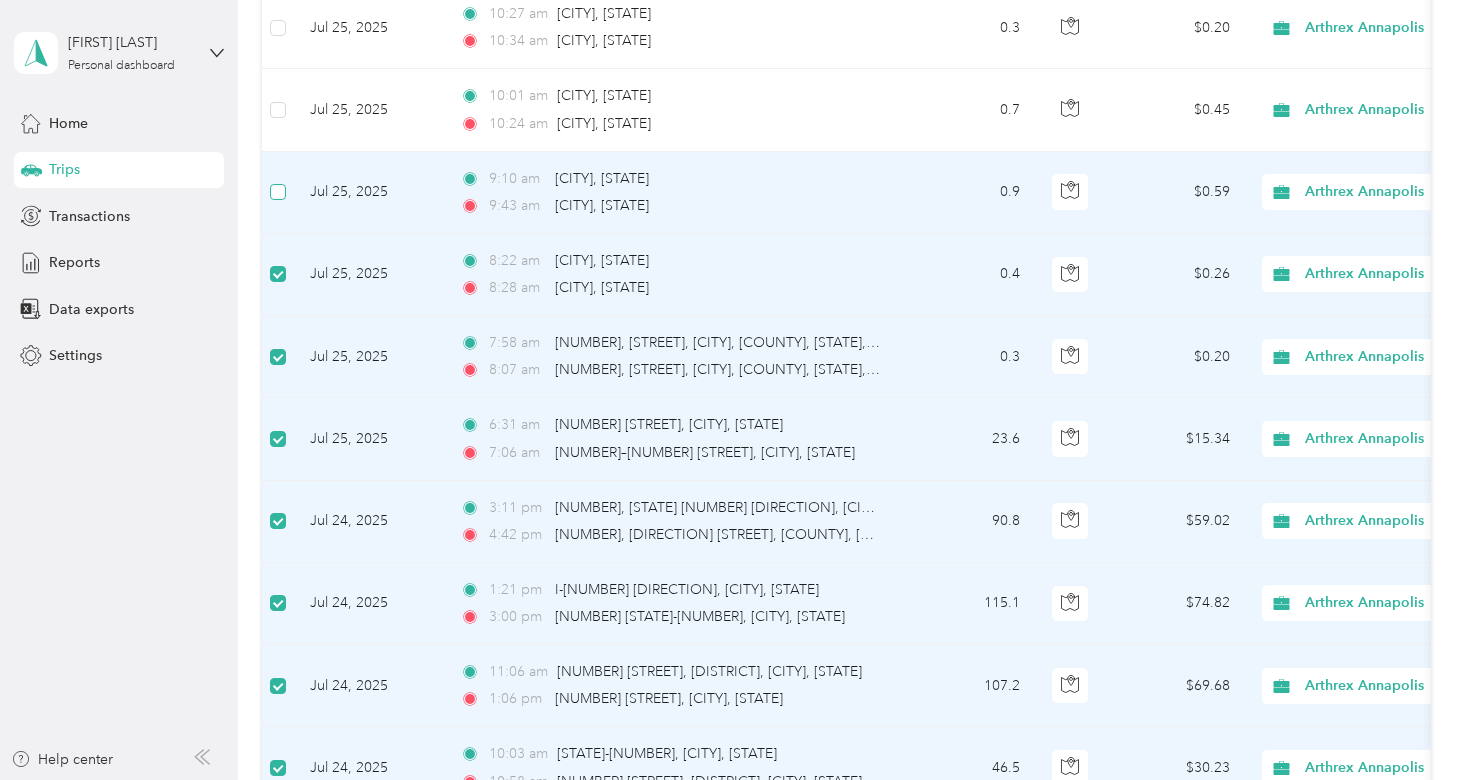 click at bounding box center (278, 192) 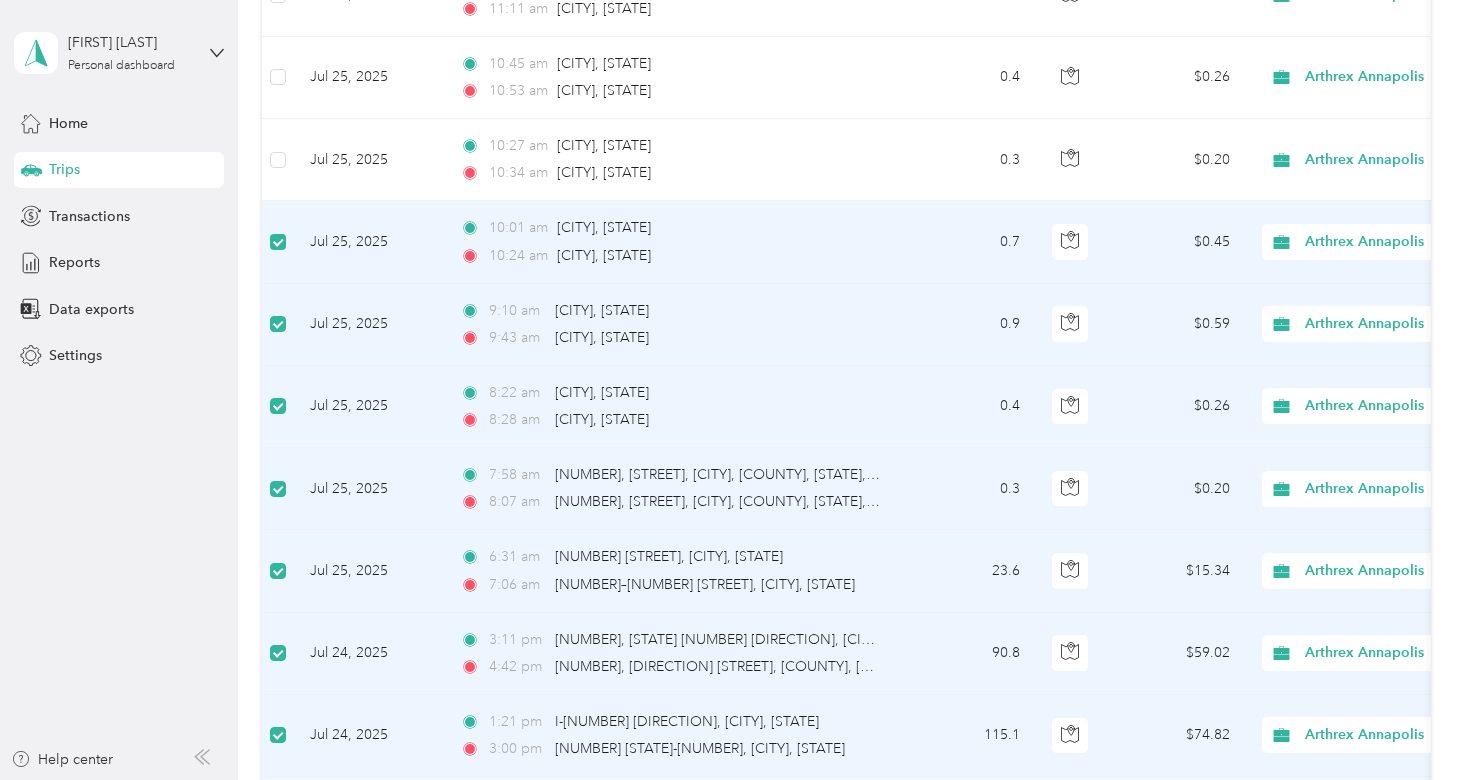 scroll, scrollTop: 4125, scrollLeft: 0, axis: vertical 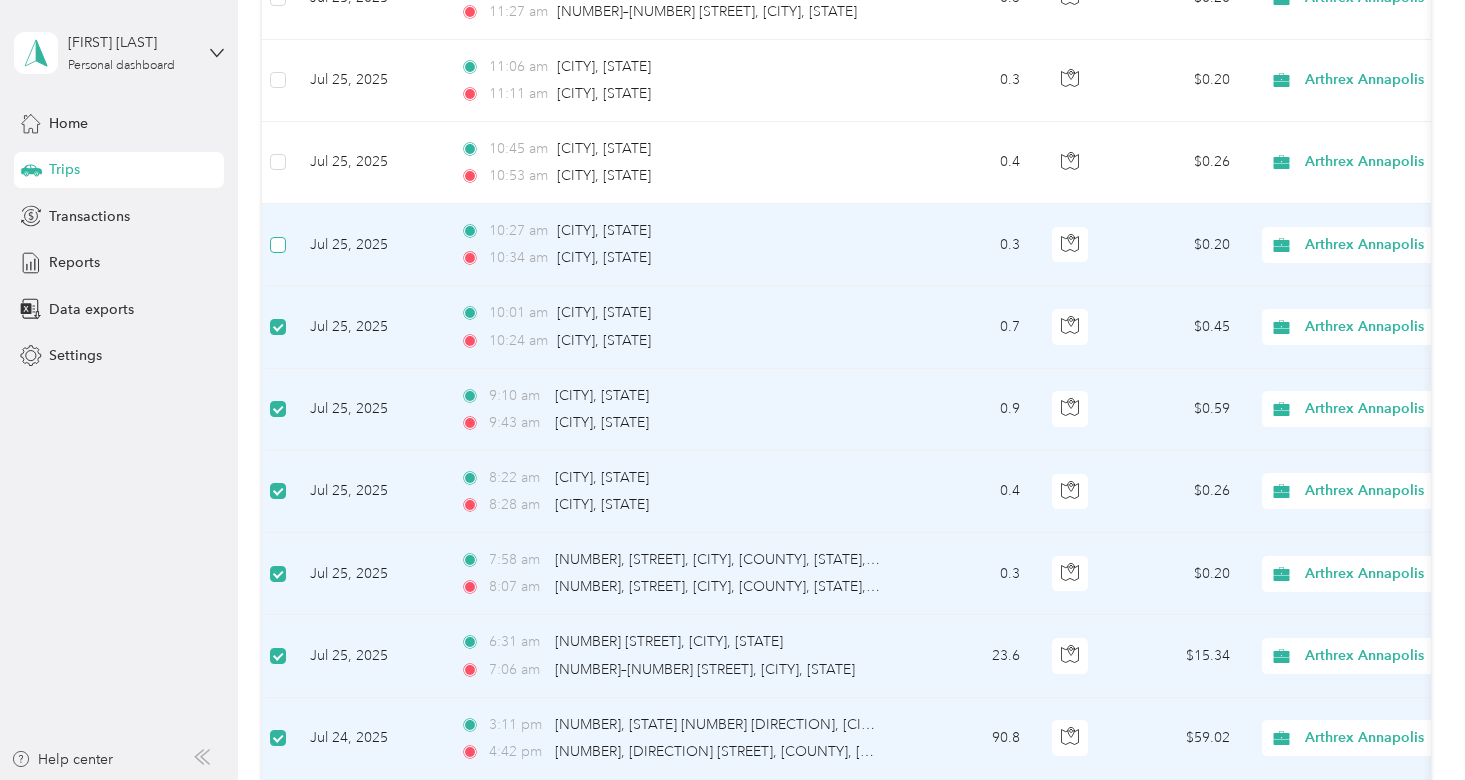 click at bounding box center [278, 245] 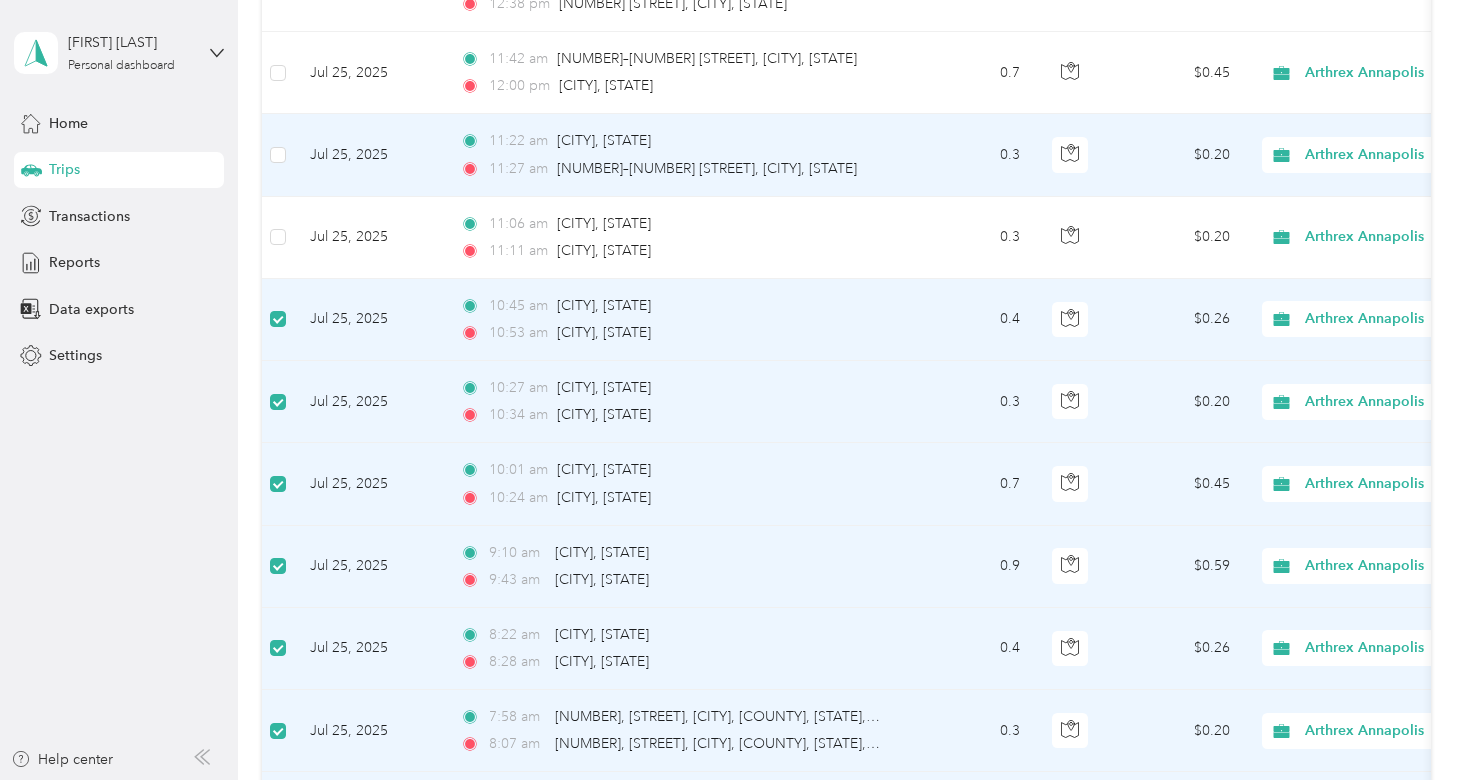 scroll, scrollTop: 3964, scrollLeft: 0, axis: vertical 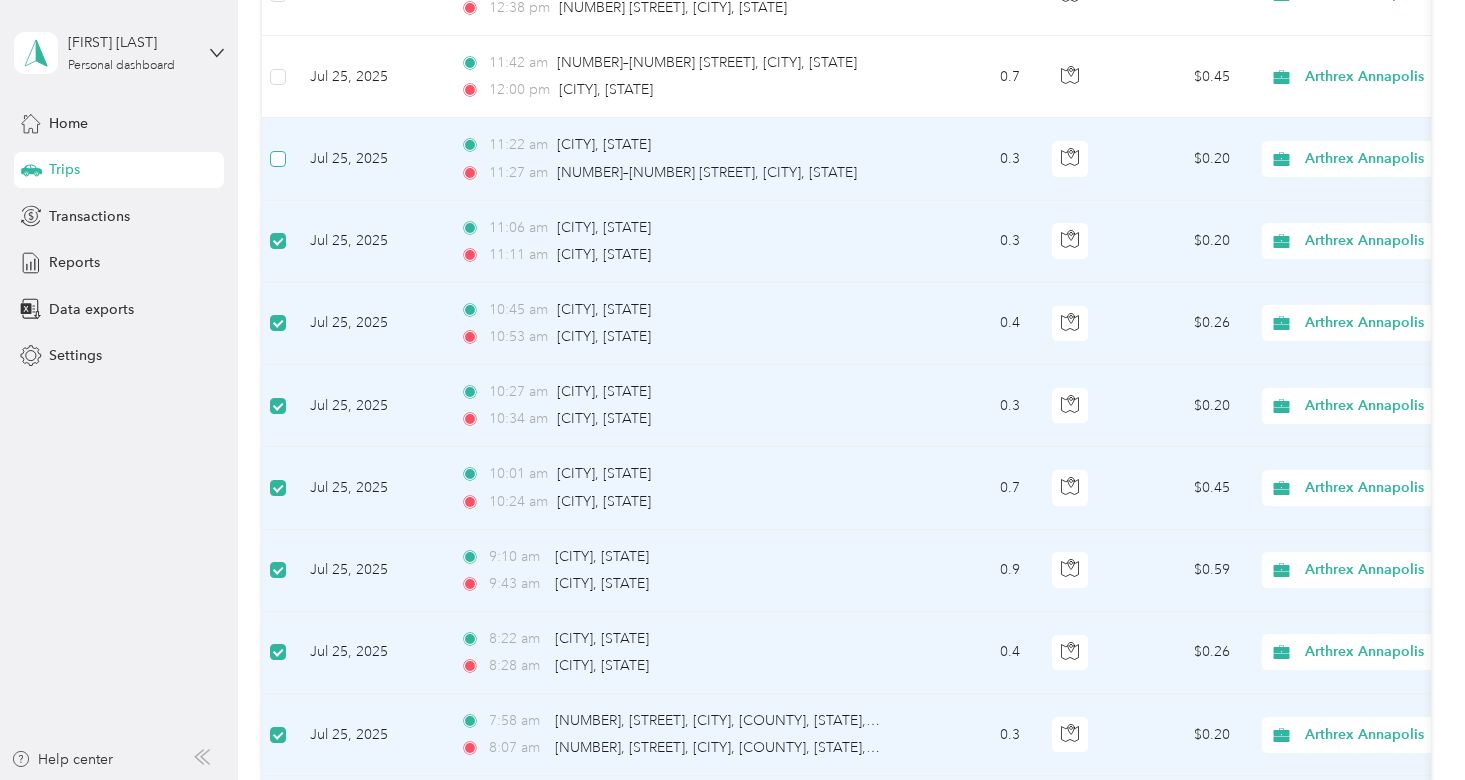 click at bounding box center [278, 159] 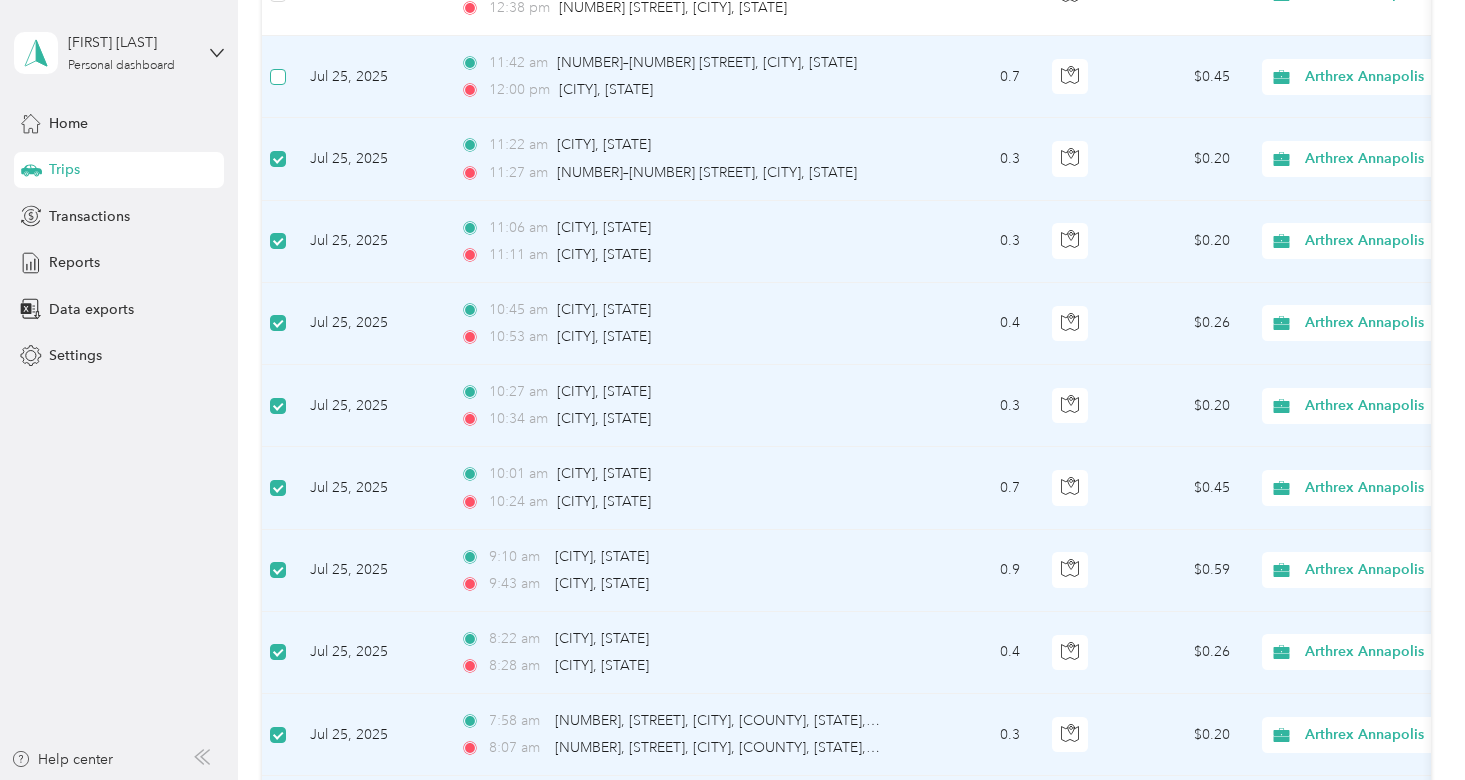 click at bounding box center (278, 77) 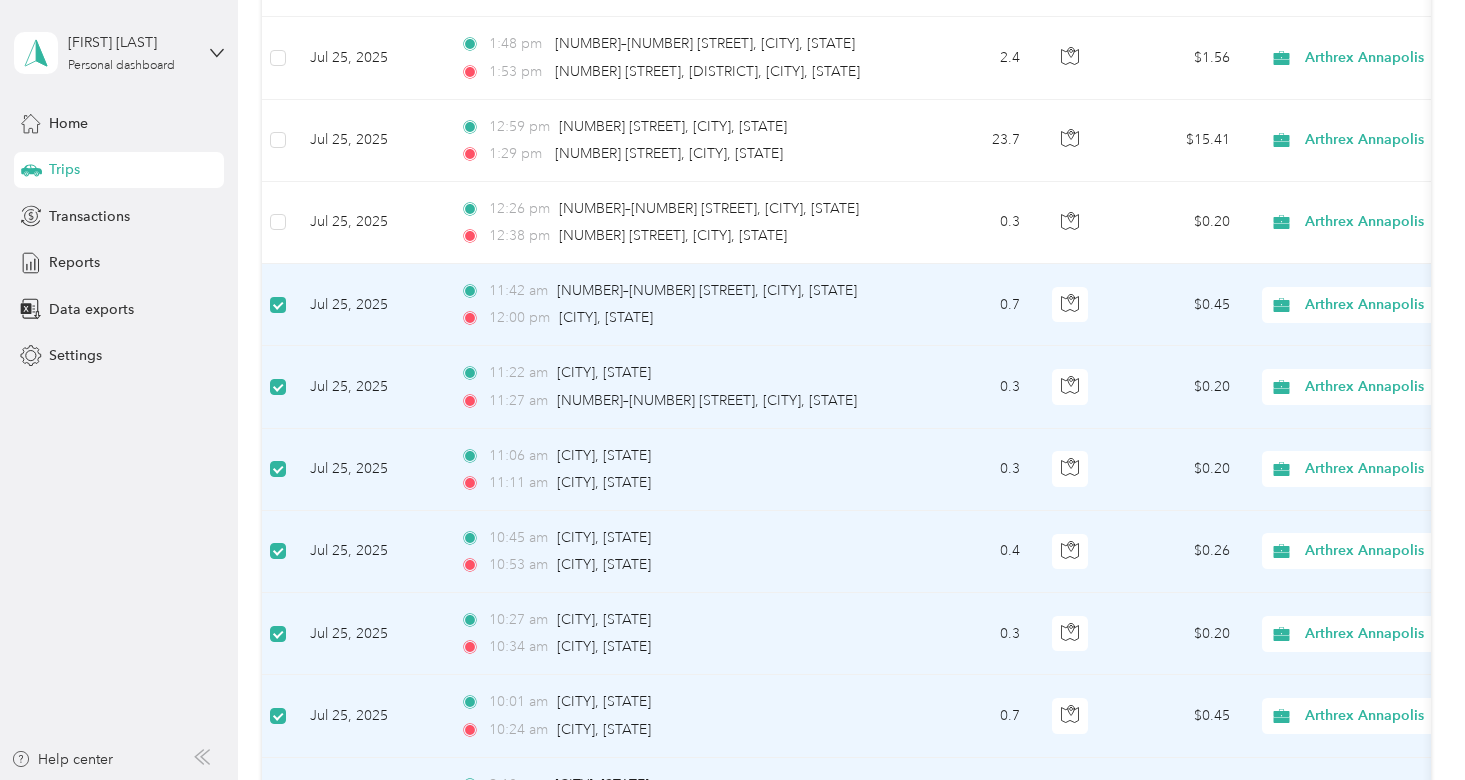 scroll, scrollTop: 3728, scrollLeft: 0, axis: vertical 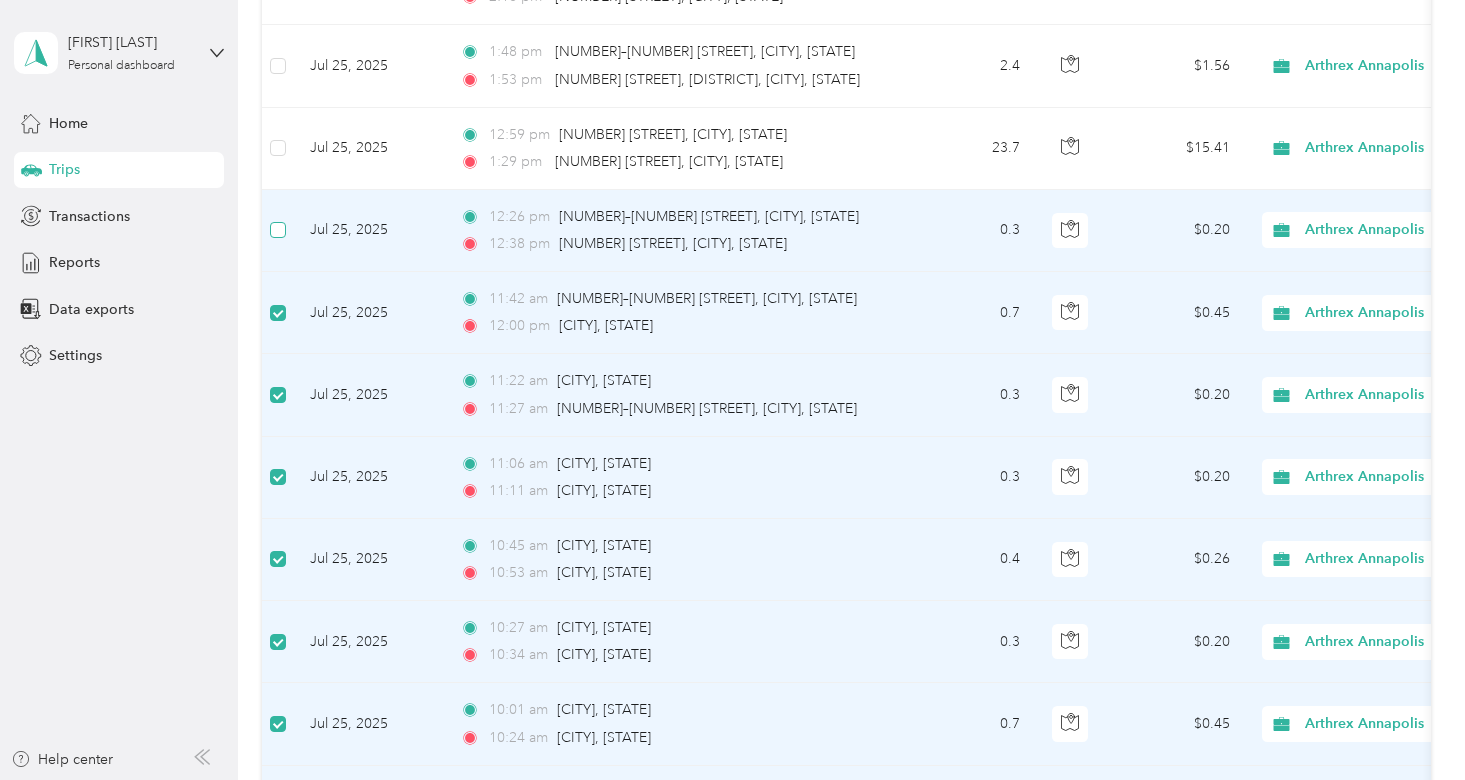 click at bounding box center [278, 230] 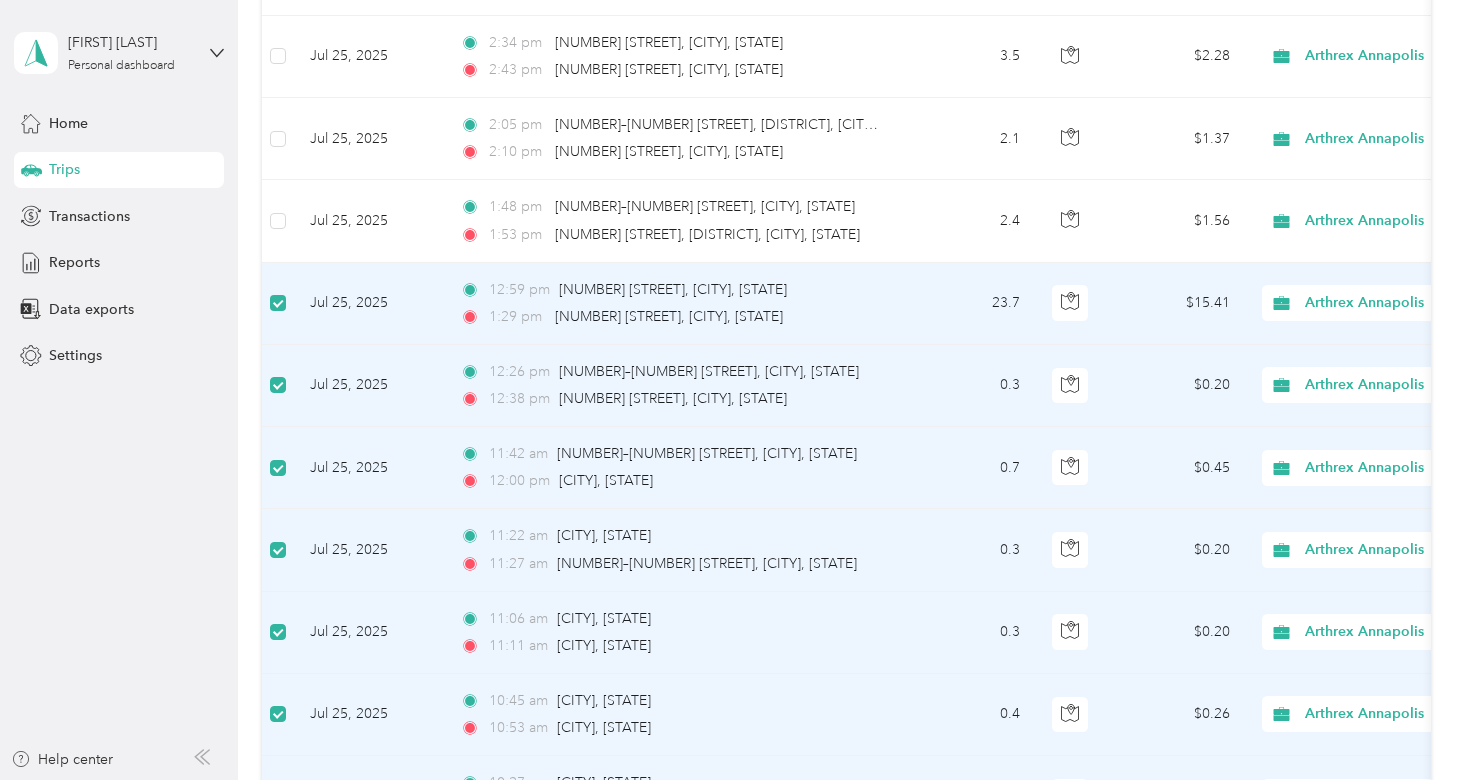 scroll, scrollTop: 3568, scrollLeft: 0, axis: vertical 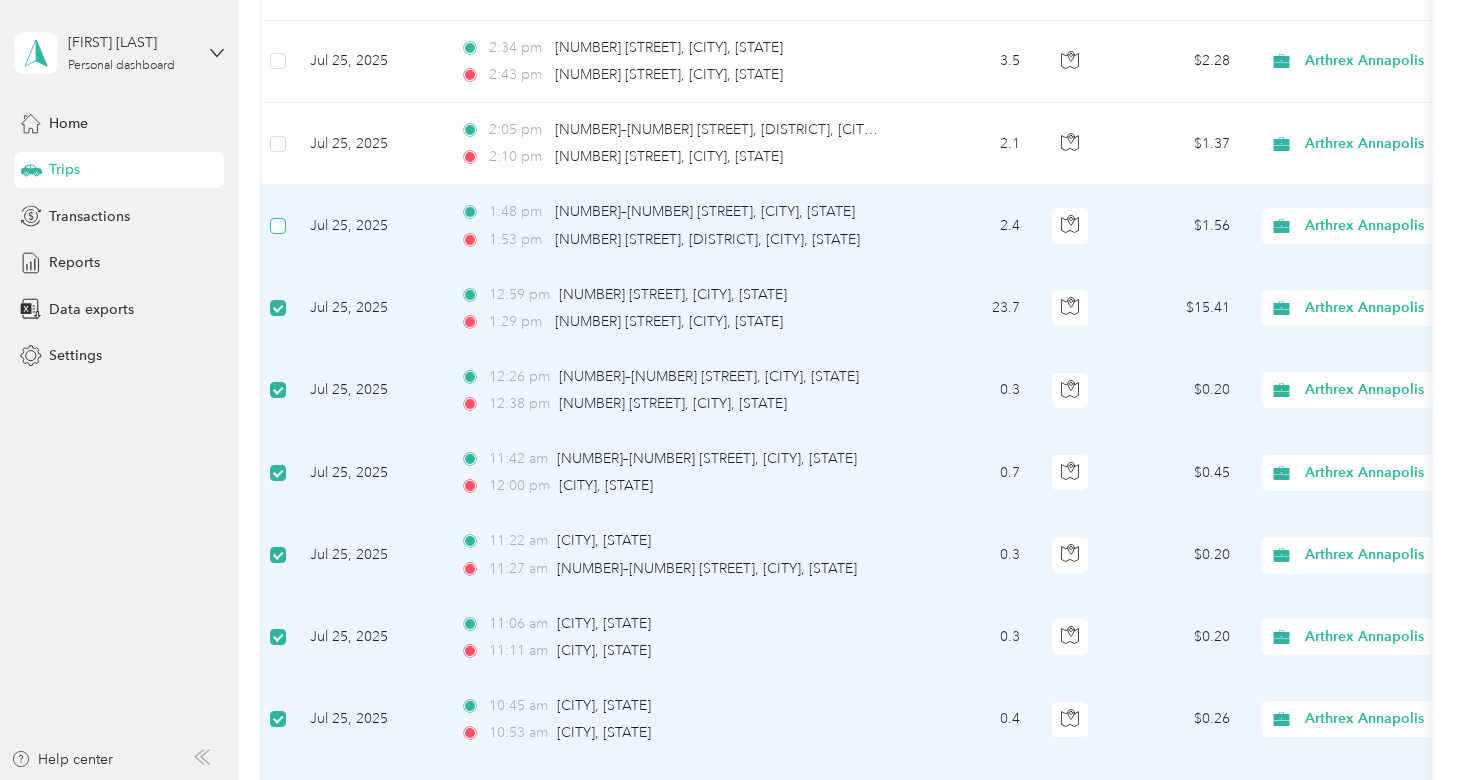click at bounding box center [278, 226] 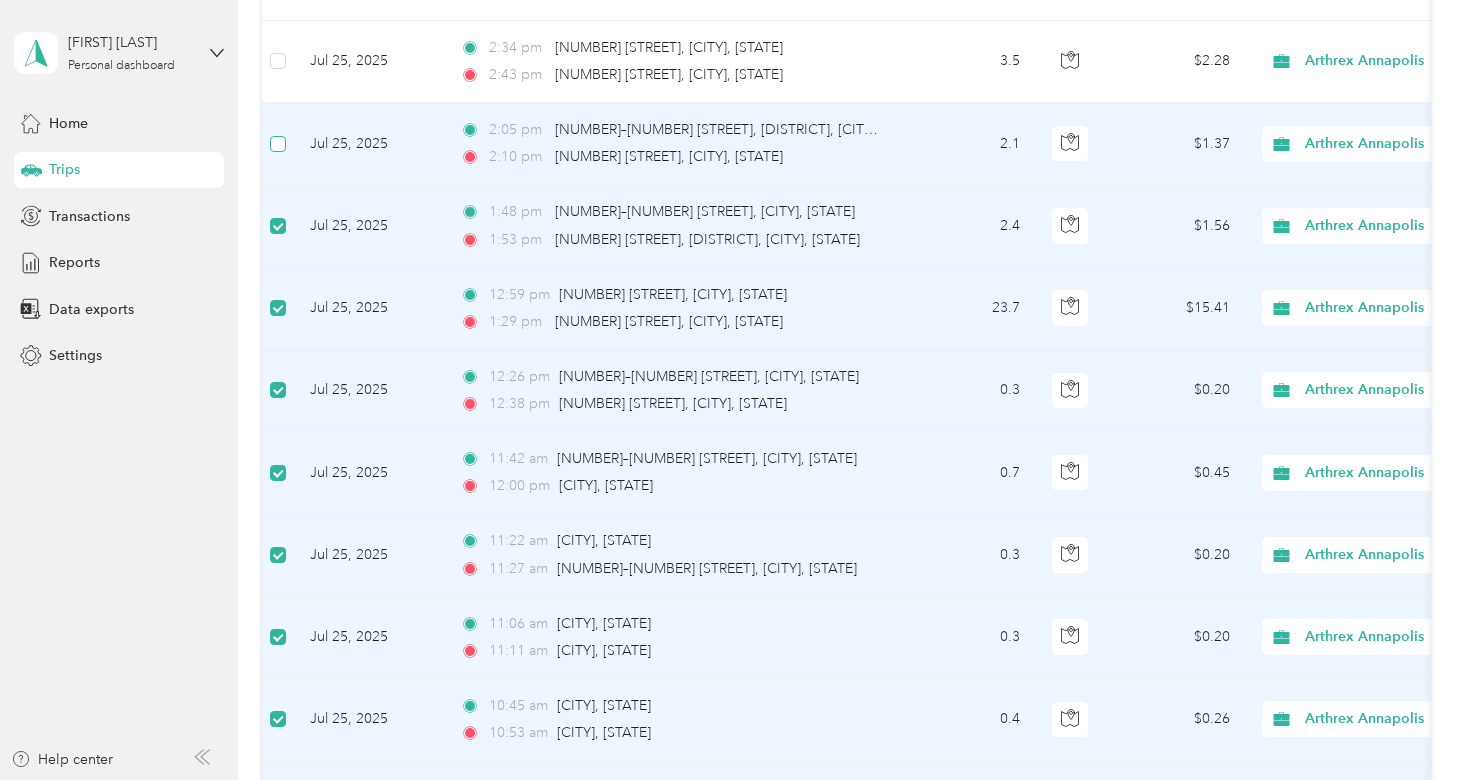 click at bounding box center (278, 144) 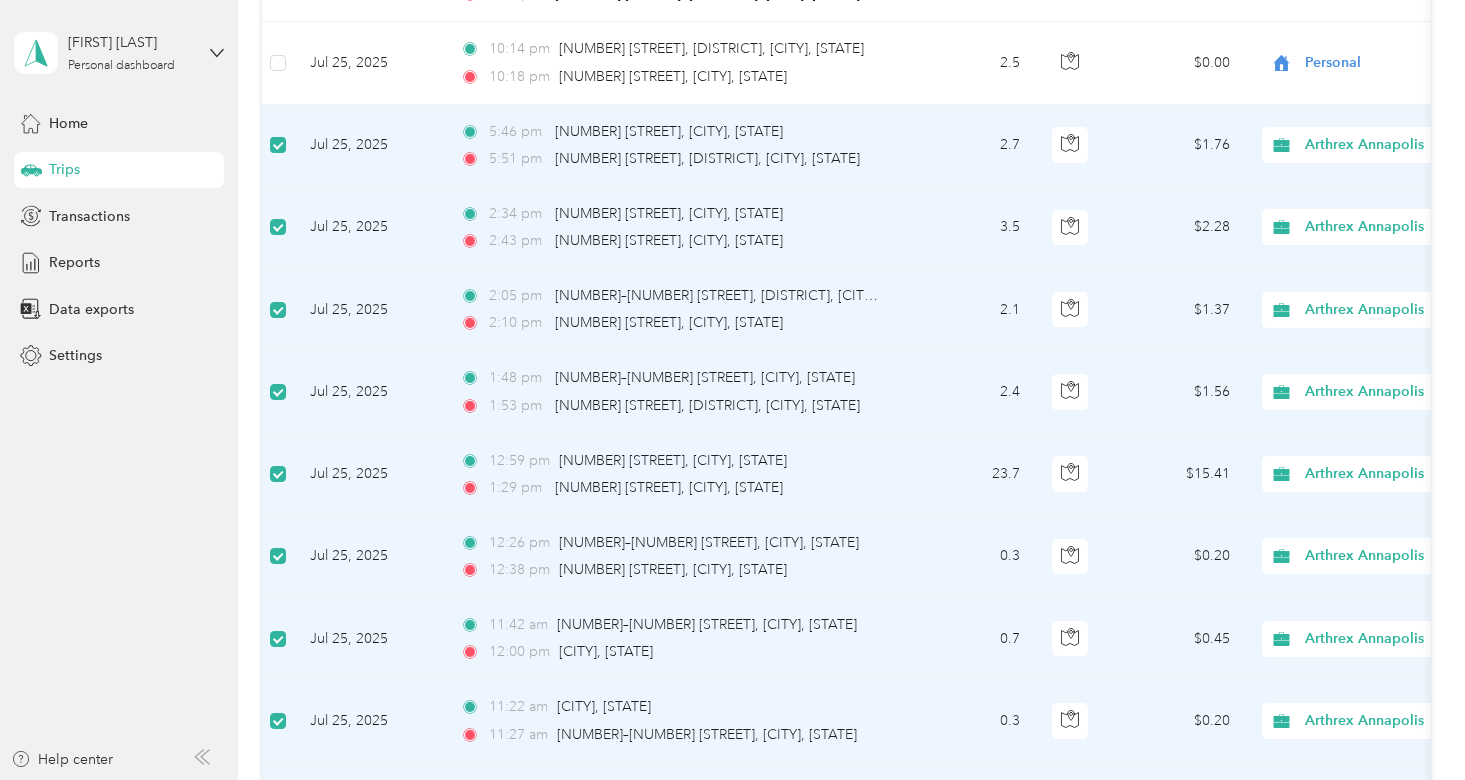 scroll, scrollTop: 3322, scrollLeft: 0, axis: vertical 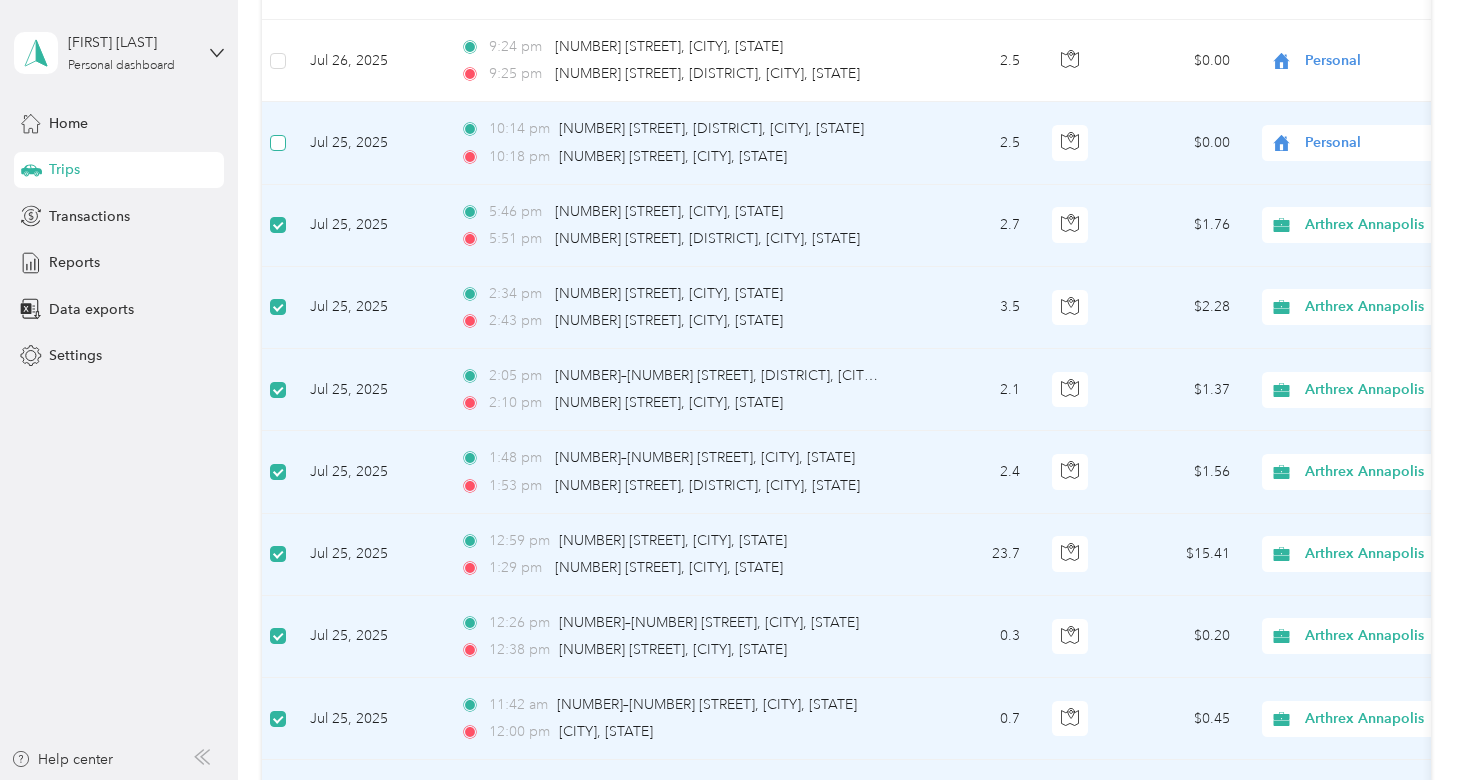 click at bounding box center [278, 143] 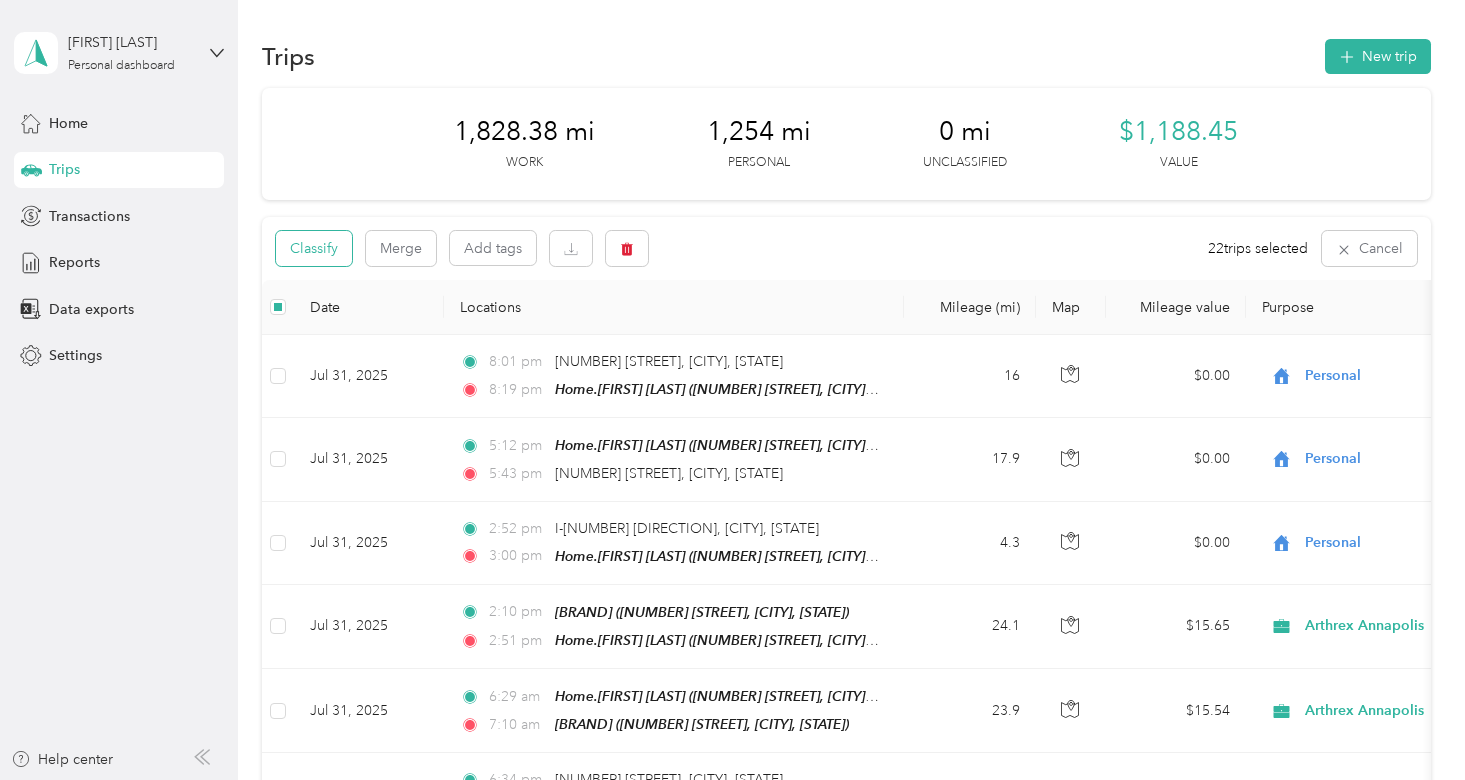 scroll, scrollTop: 0, scrollLeft: 0, axis: both 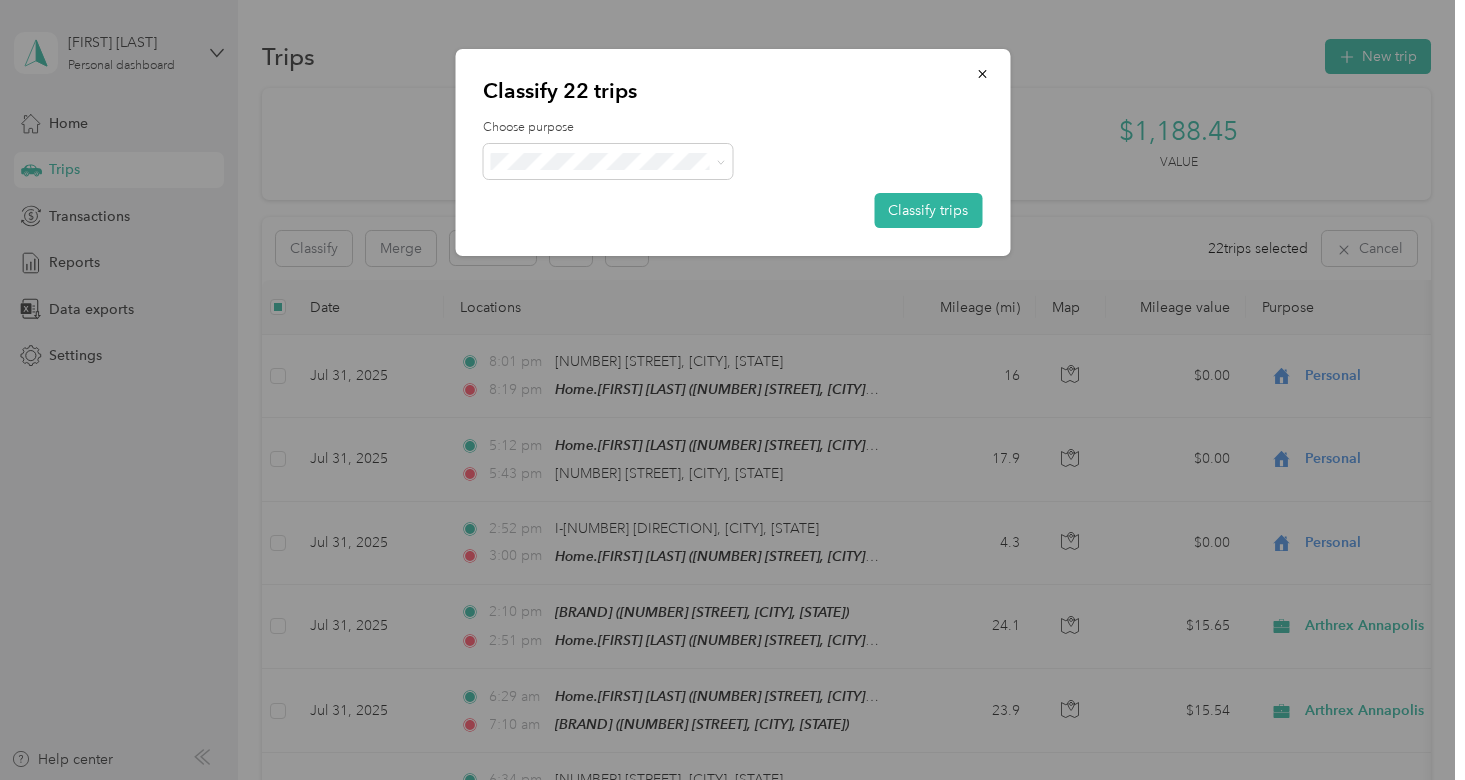 click on "Personal" at bounding box center (626, 230) 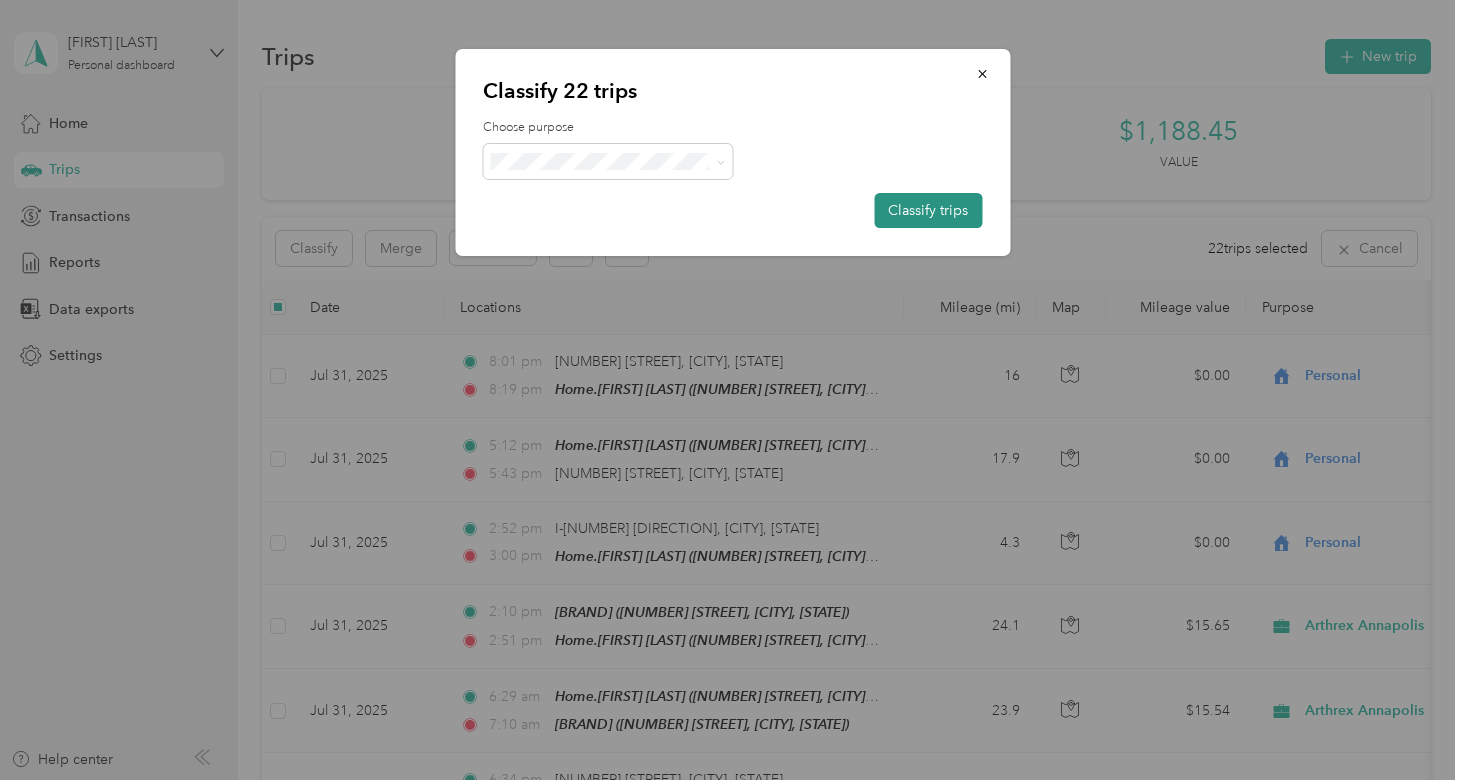 click on "Classify trips" at bounding box center [928, 210] 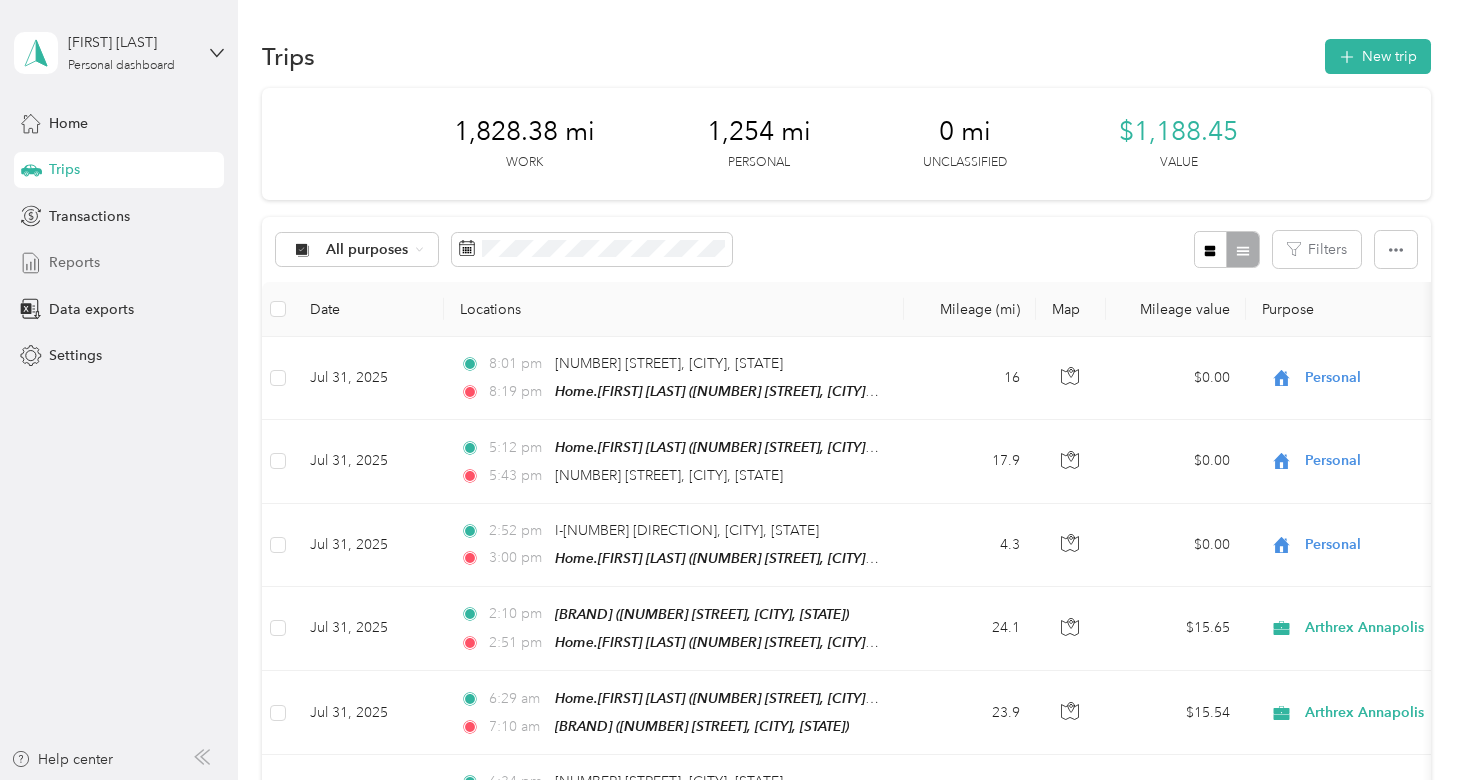 scroll, scrollTop: 0, scrollLeft: 0, axis: both 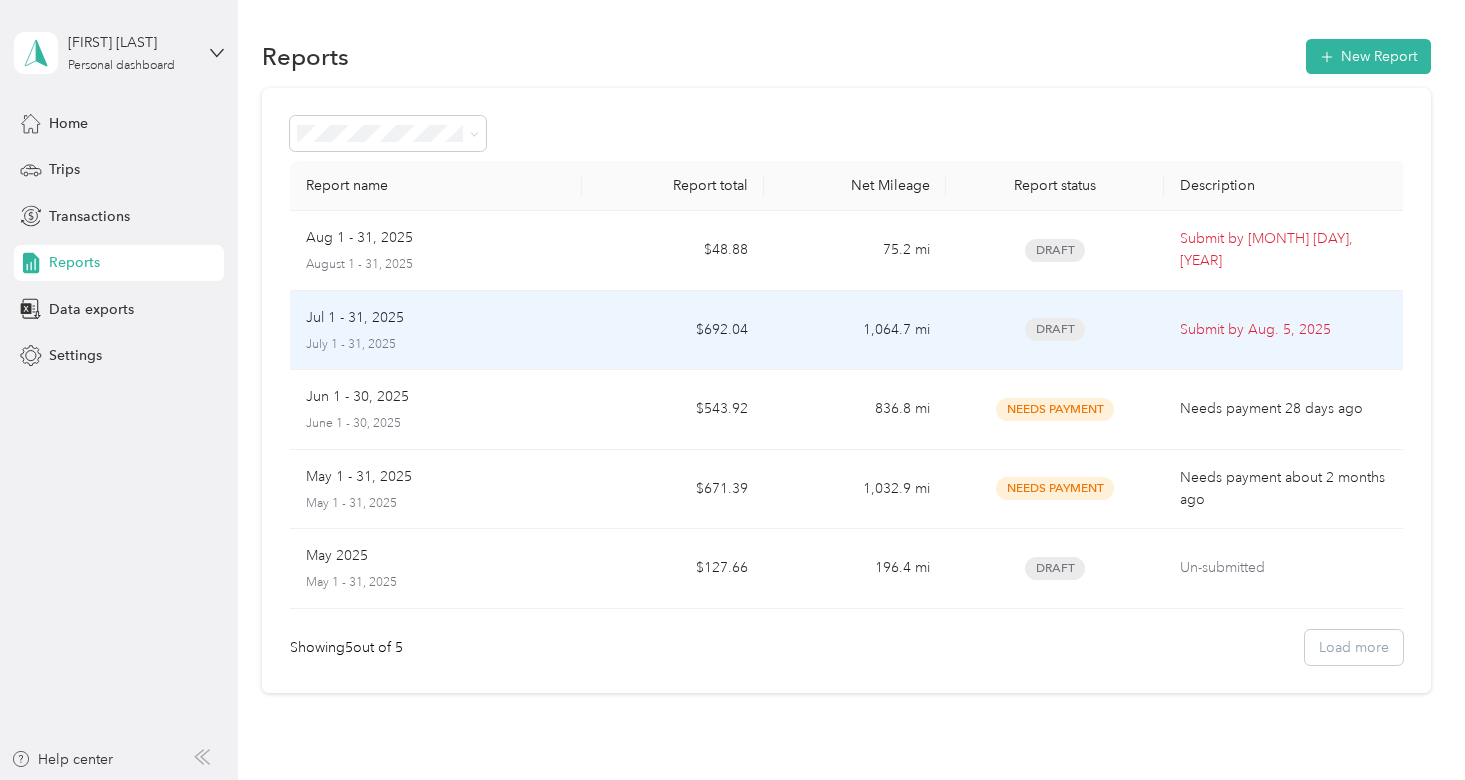 click on "$692.04" at bounding box center (673, 331) 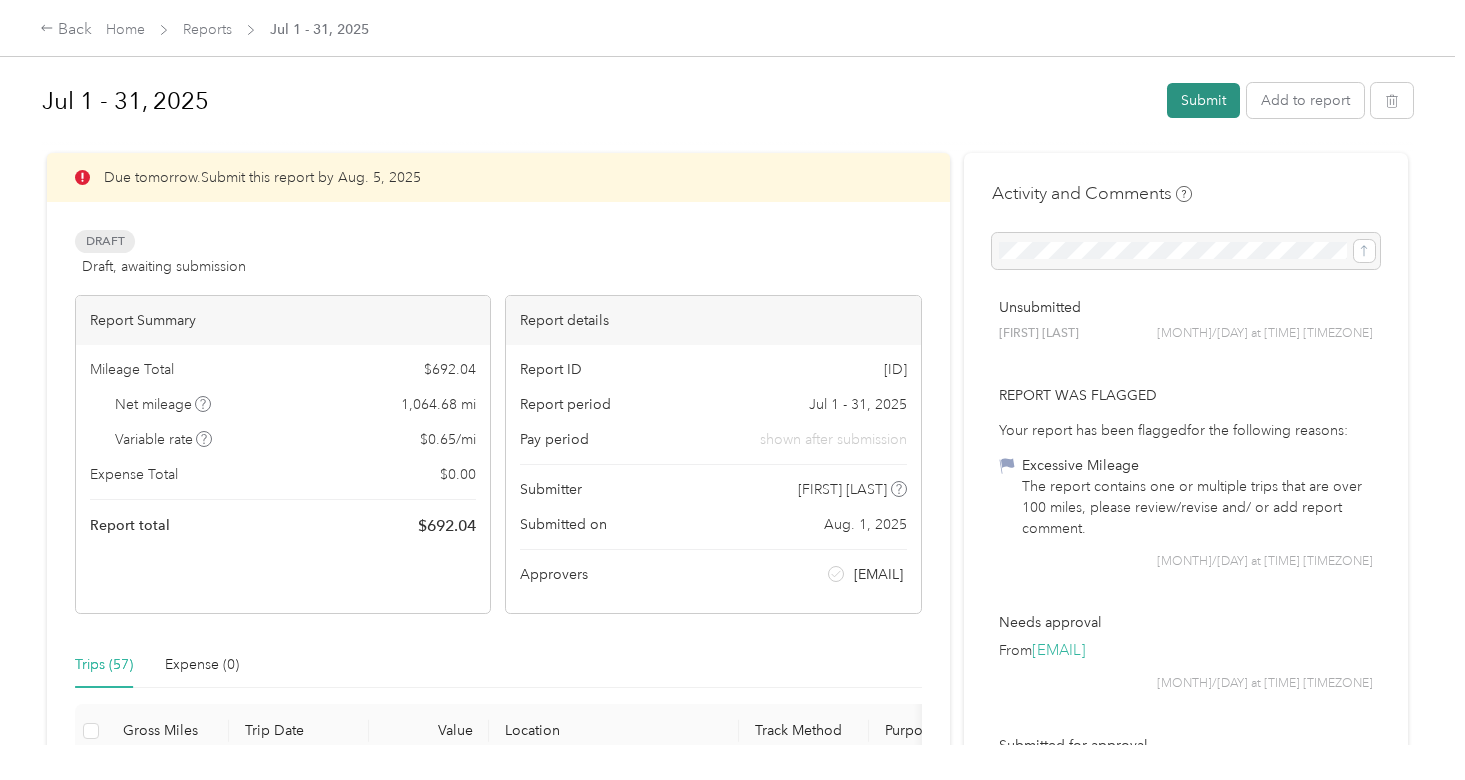click on "Submit" at bounding box center [1203, 100] 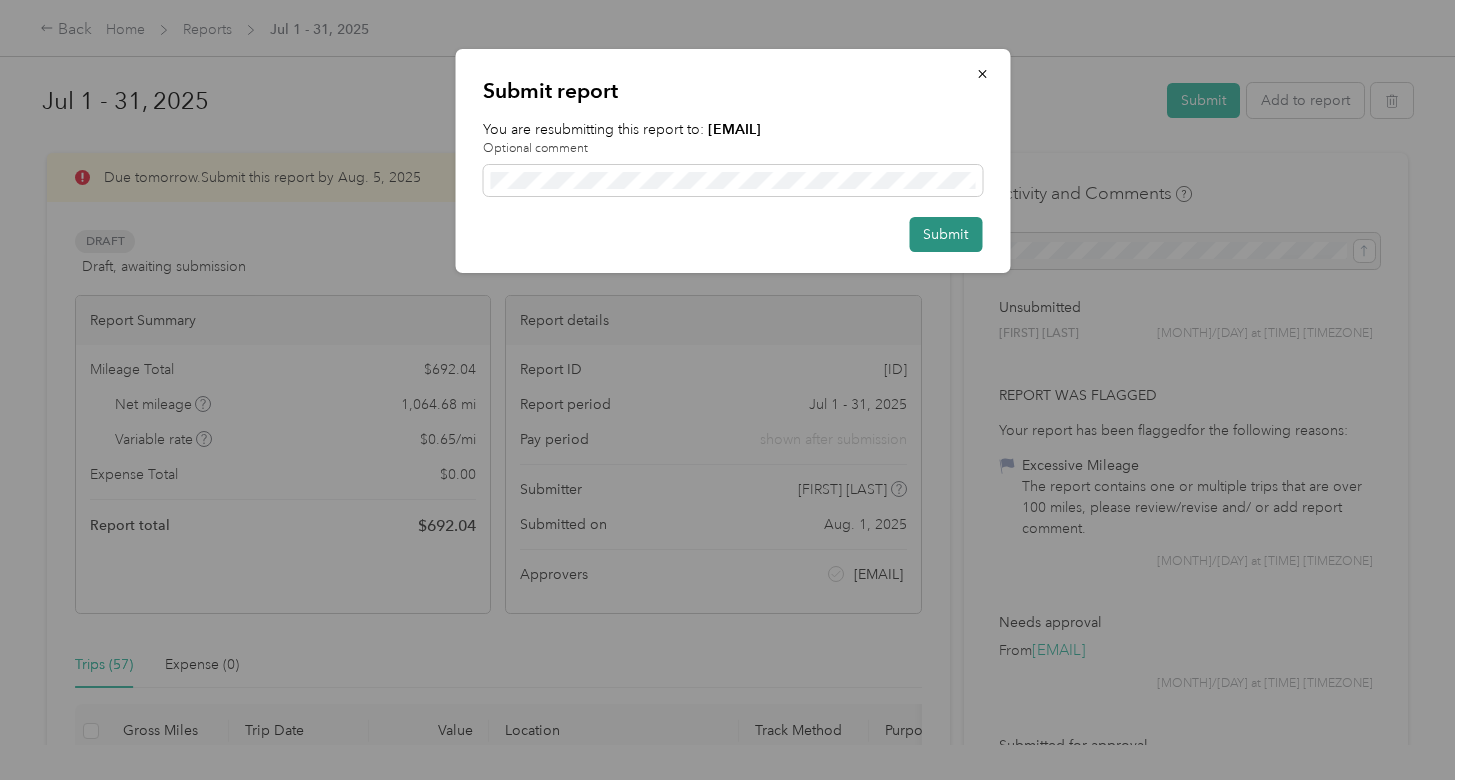 click on "Submit" at bounding box center (945, 234) 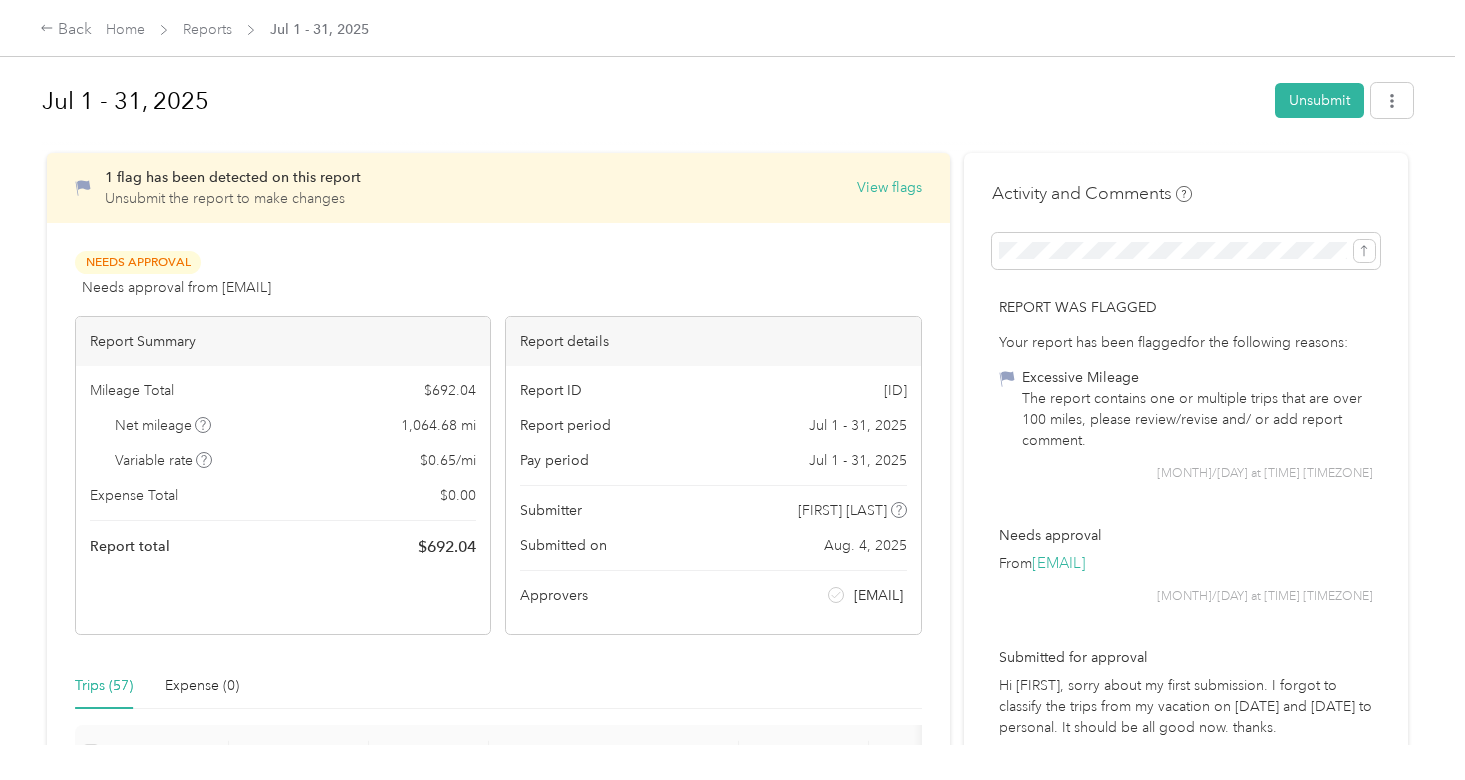 scroll, scrollTop: 0, scrollLeft: 0, axis: both 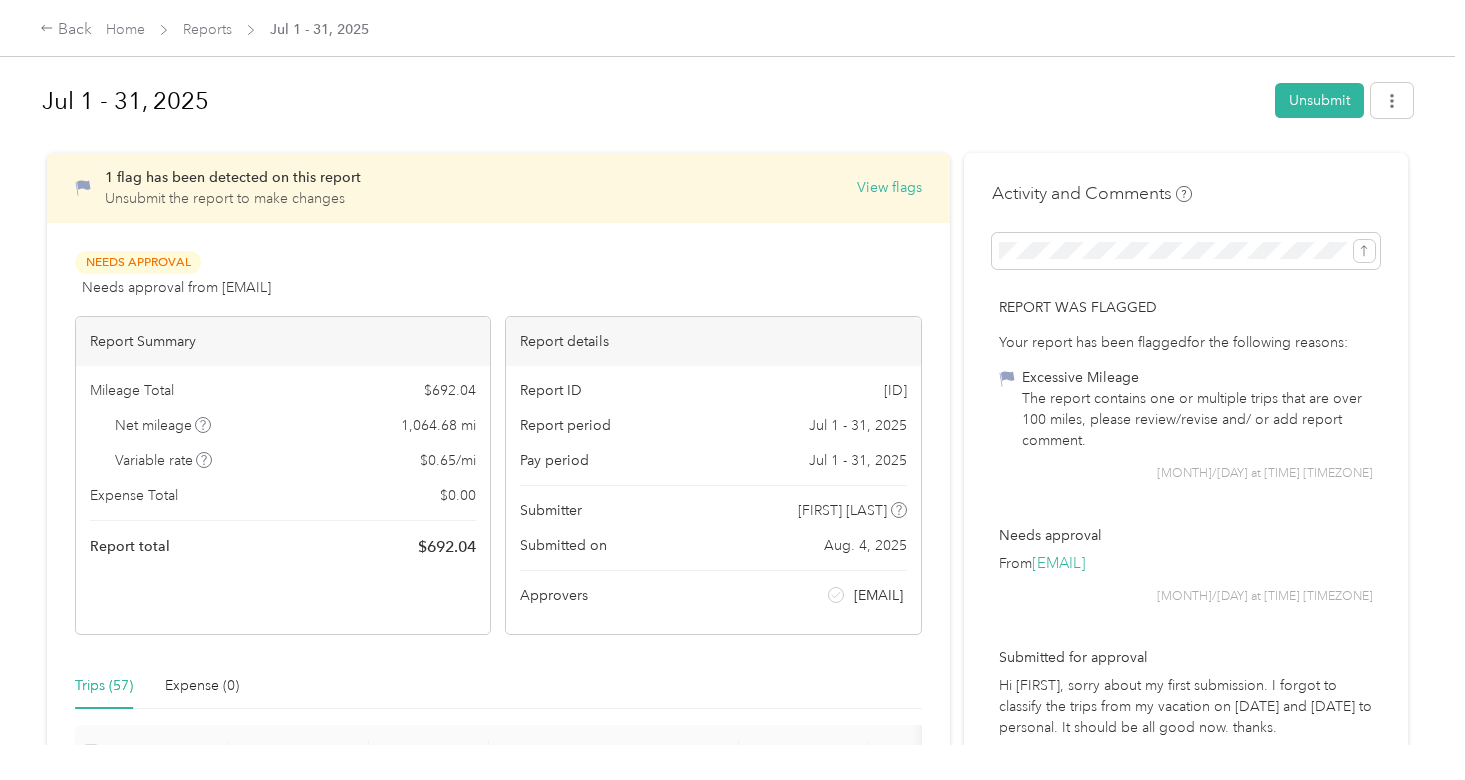click on "Back Home Reports Jul 1 - 31, 2025" at bounding box center [732, 28] 